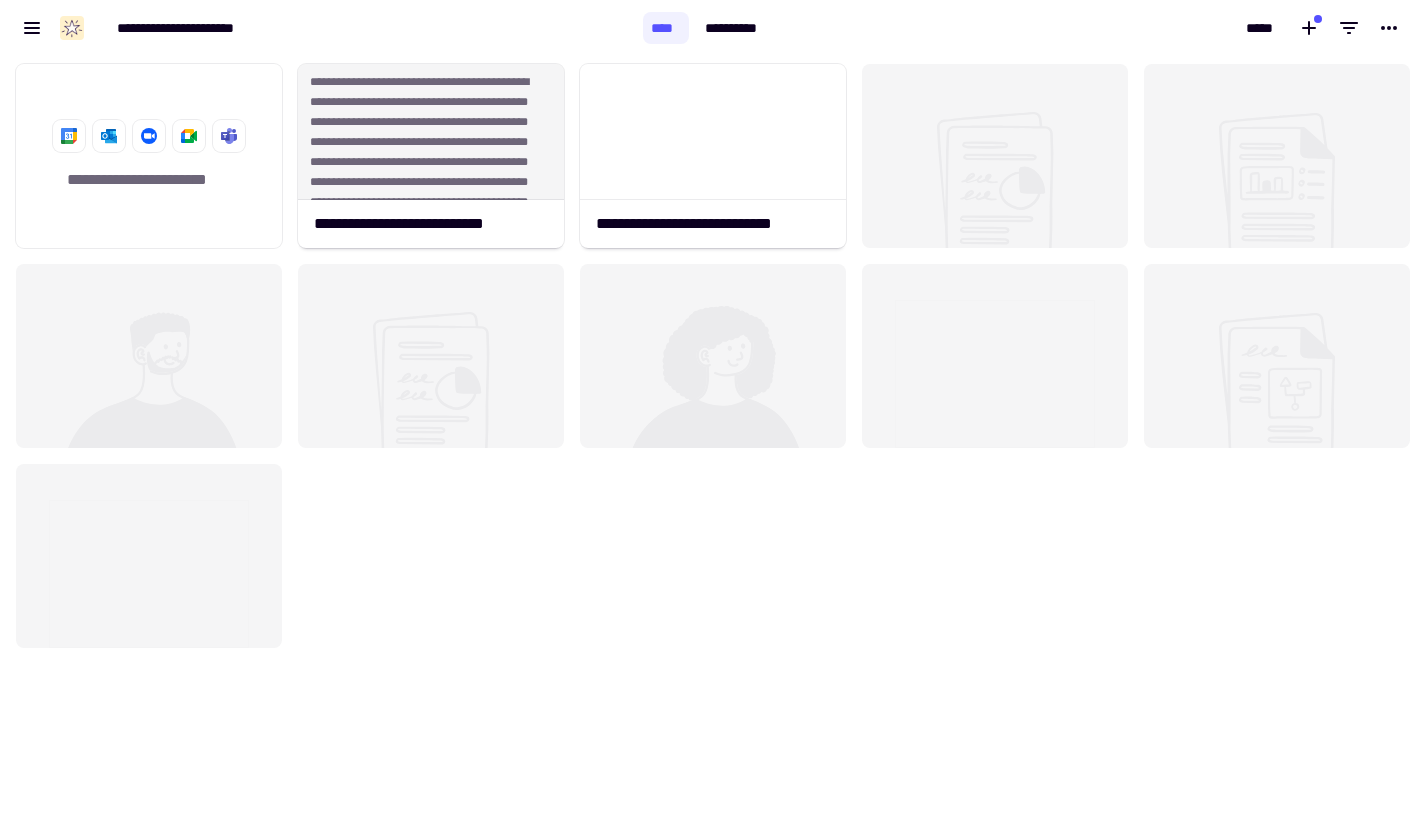 scroll, scrollTop: 0, scrollLeft: 0, axis: both 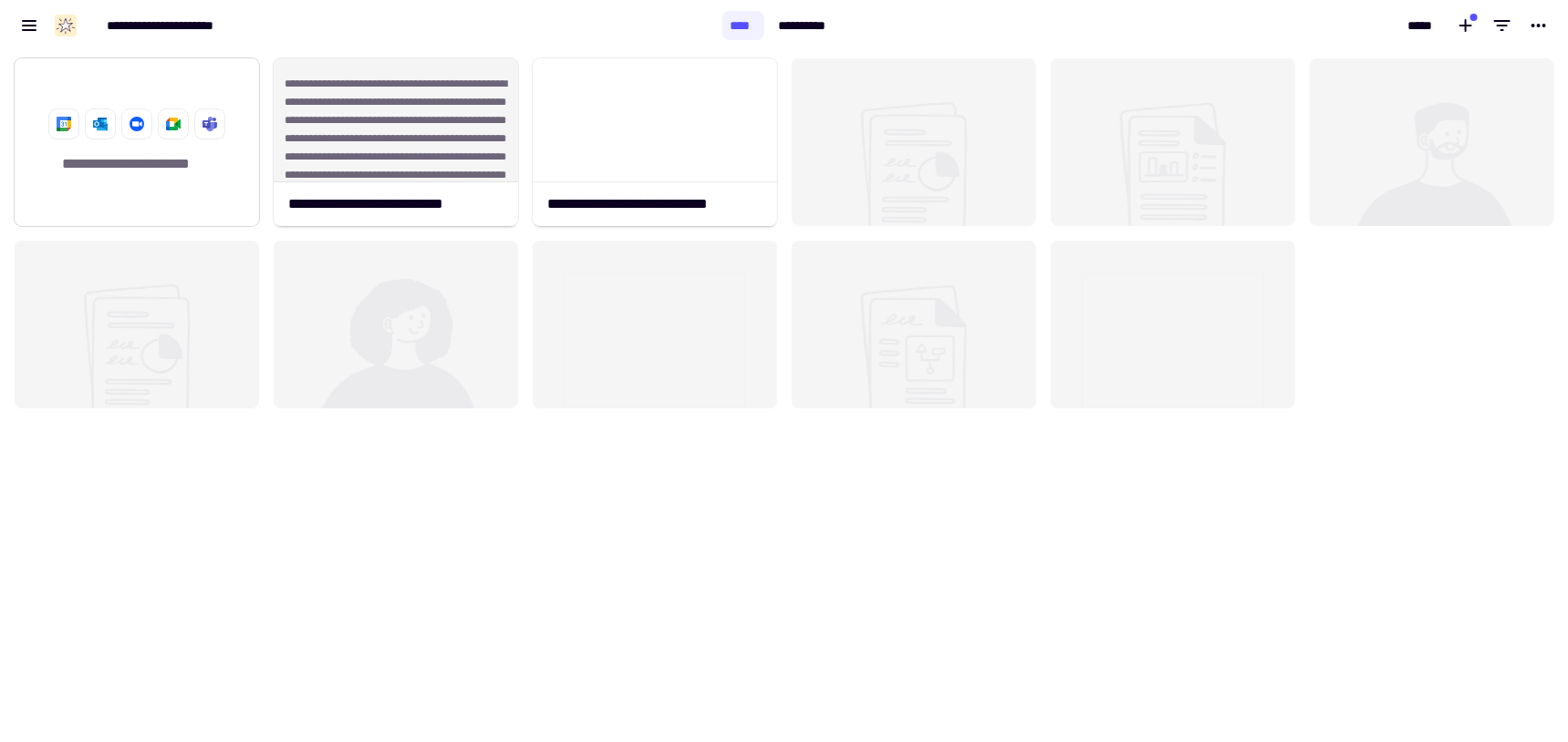 click on "**********" 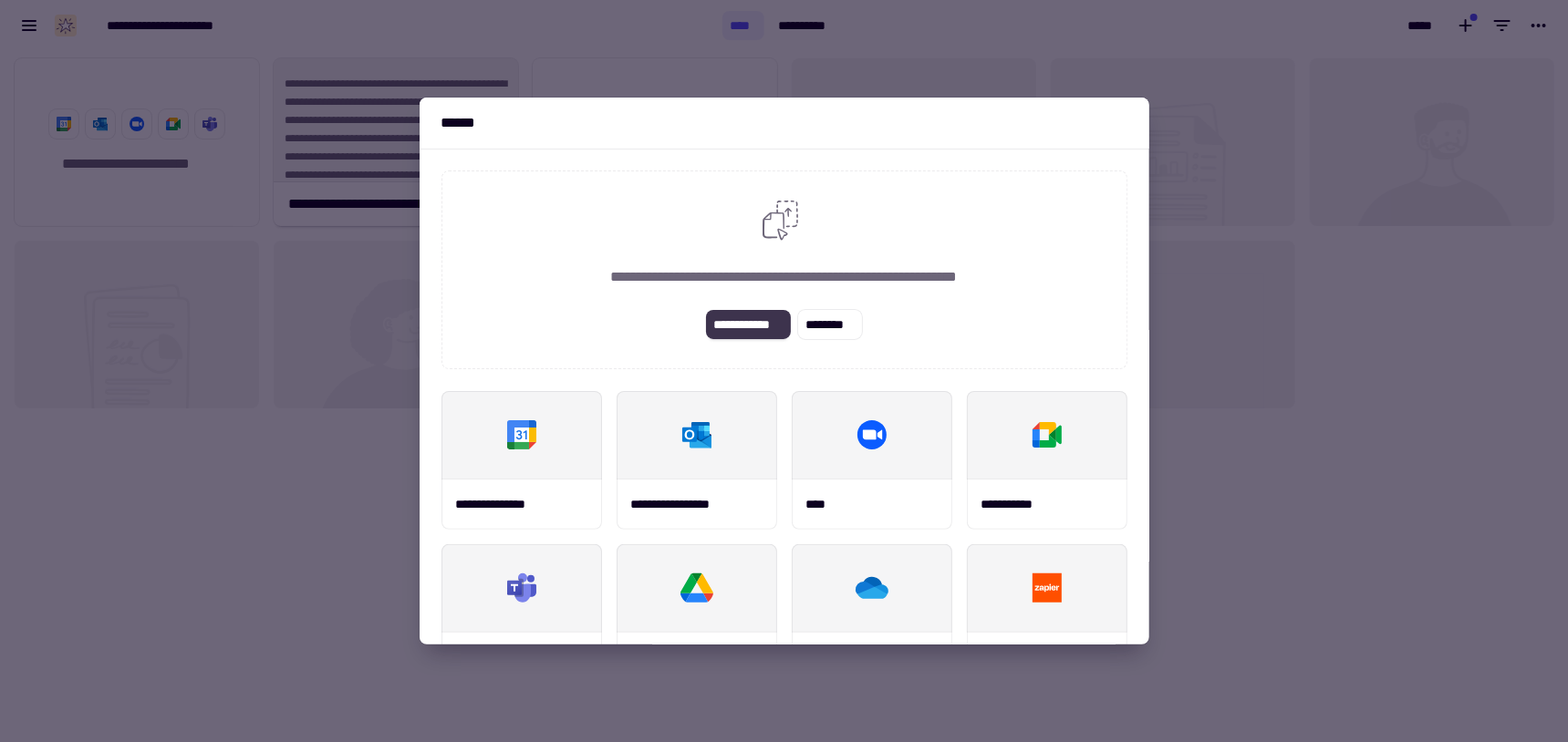 click on "**********" 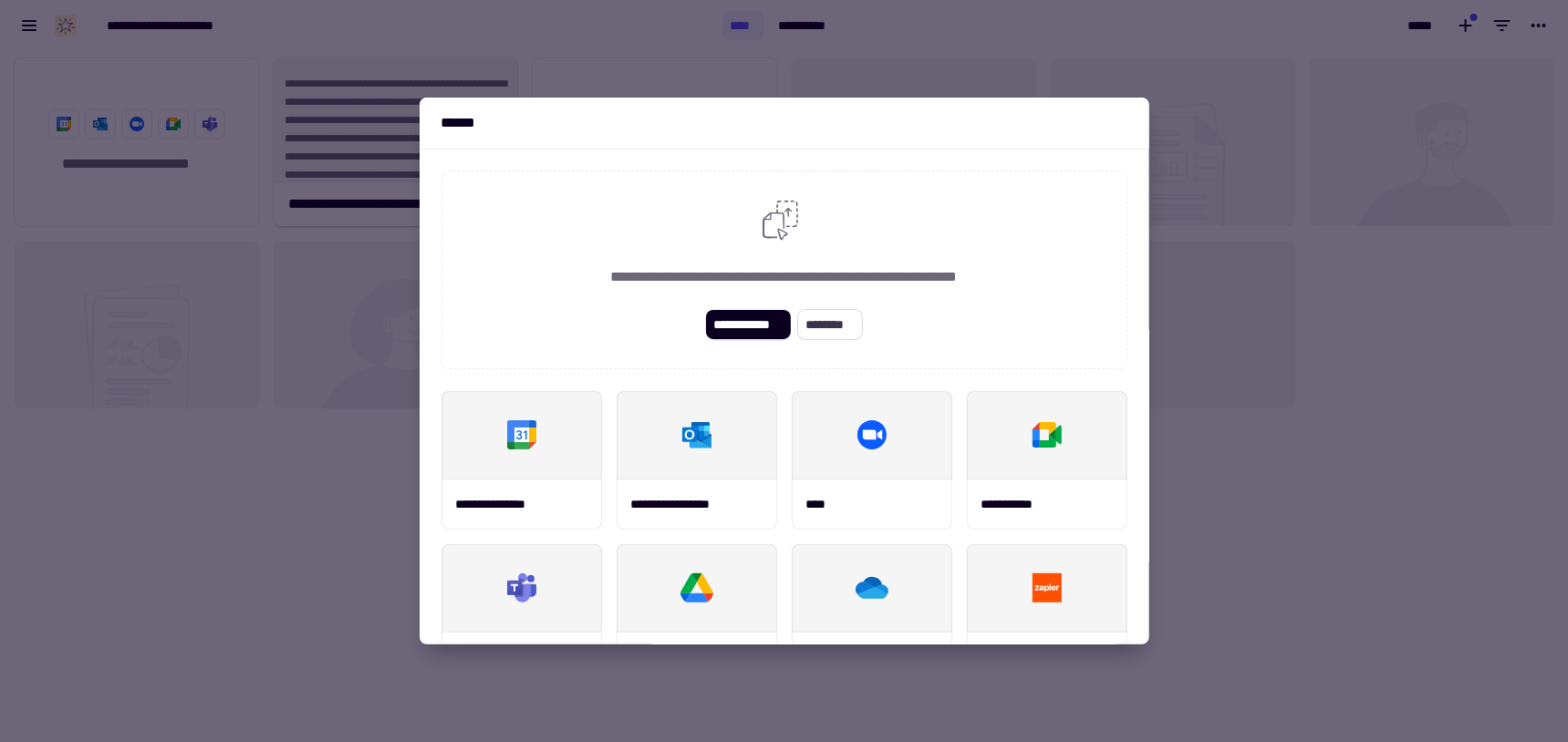 type 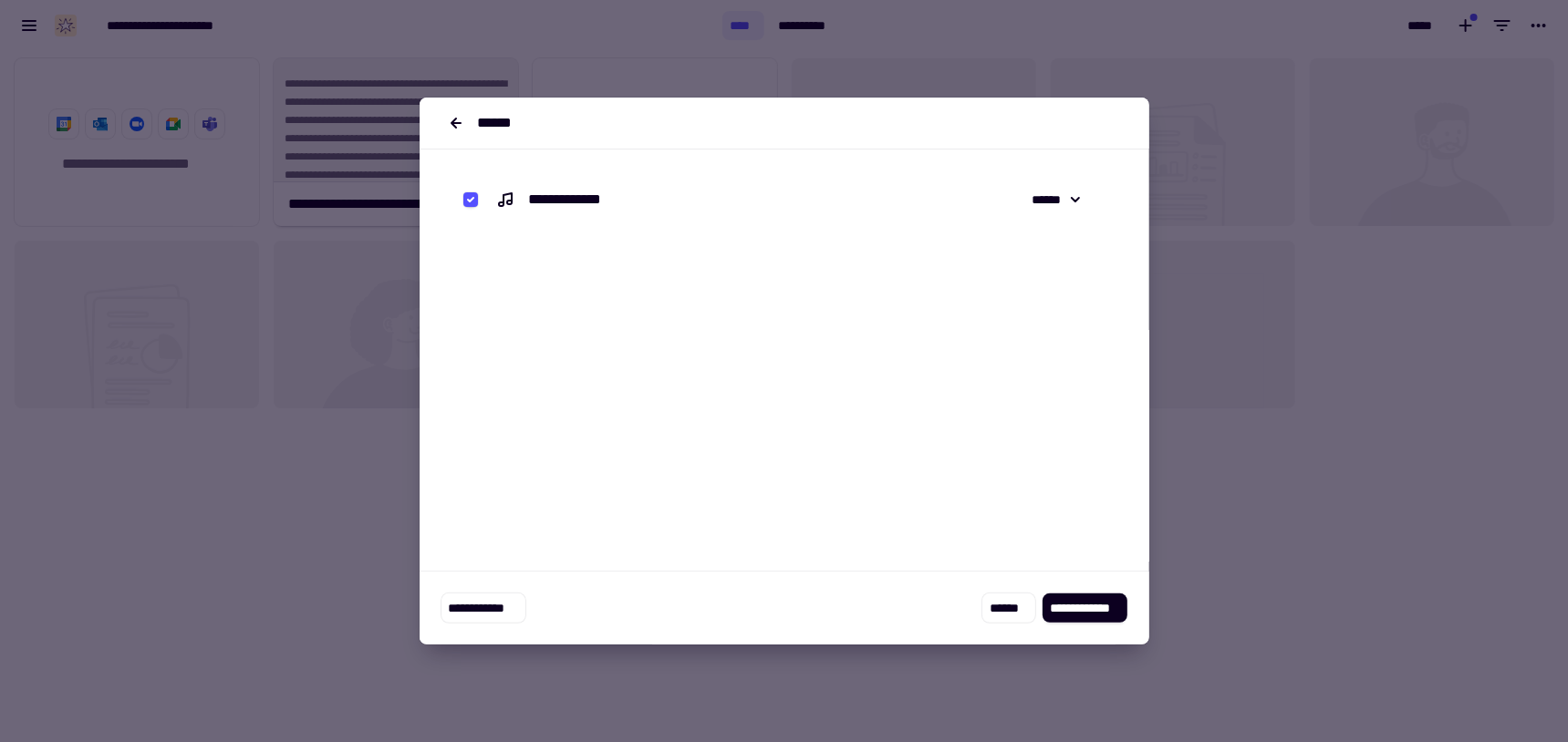 drag, startPoint x: 1073, startPoint y: 605, endPoint x: 1253, endPoint y: 528, distance: 195.77794 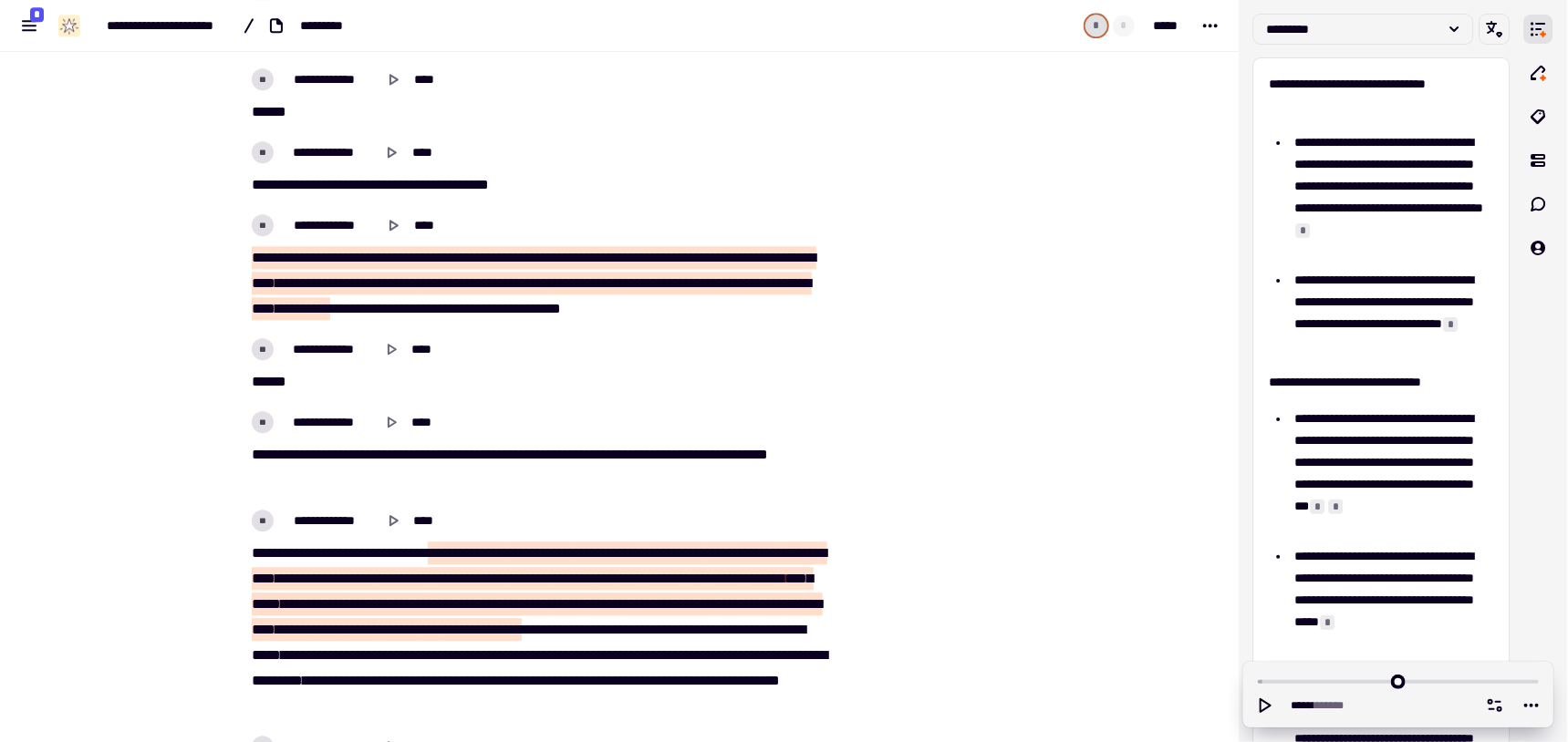 scroll, scrollTop: 2097, scrollLeft: 0, axis: vertical 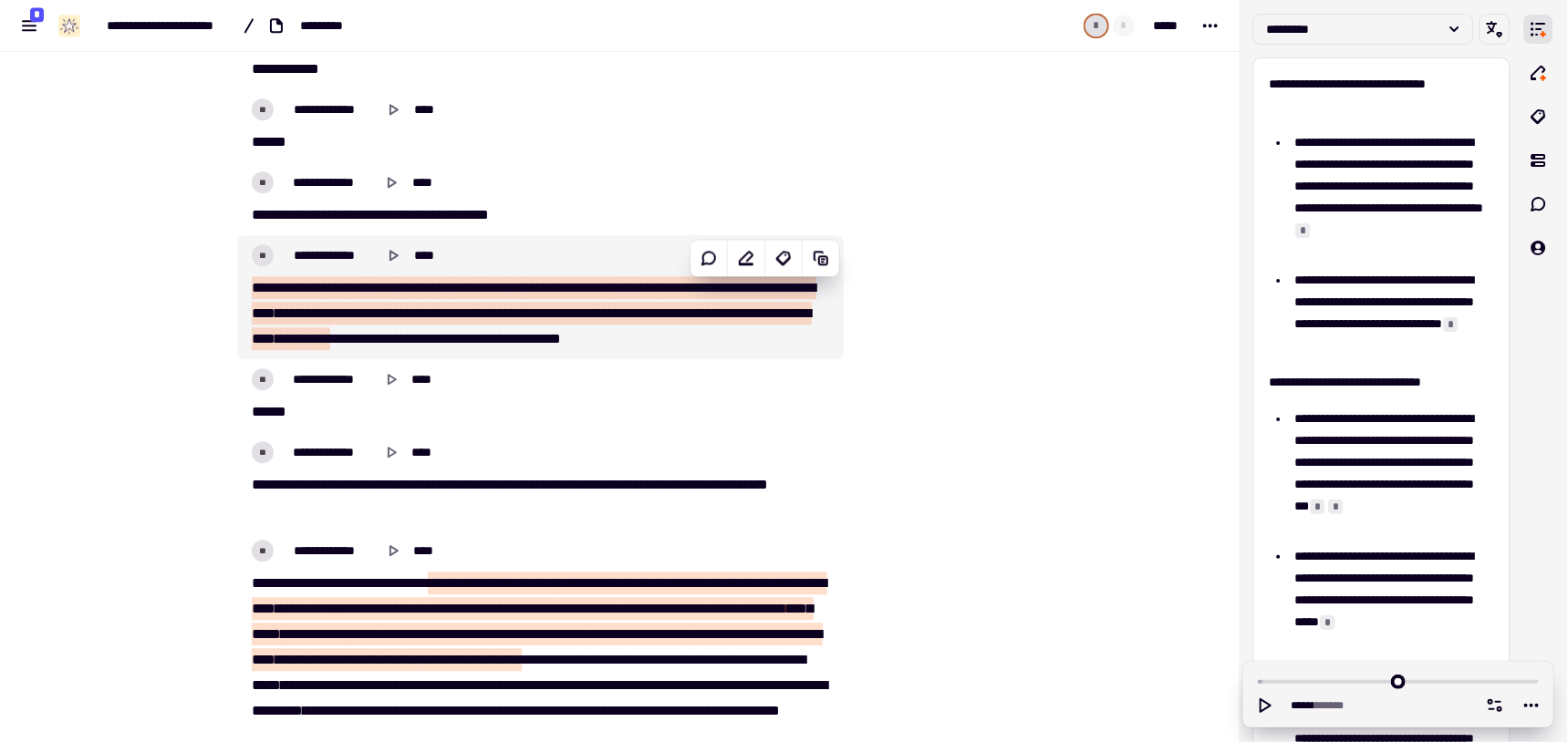 click on "********" at bounding box center (422, 287) 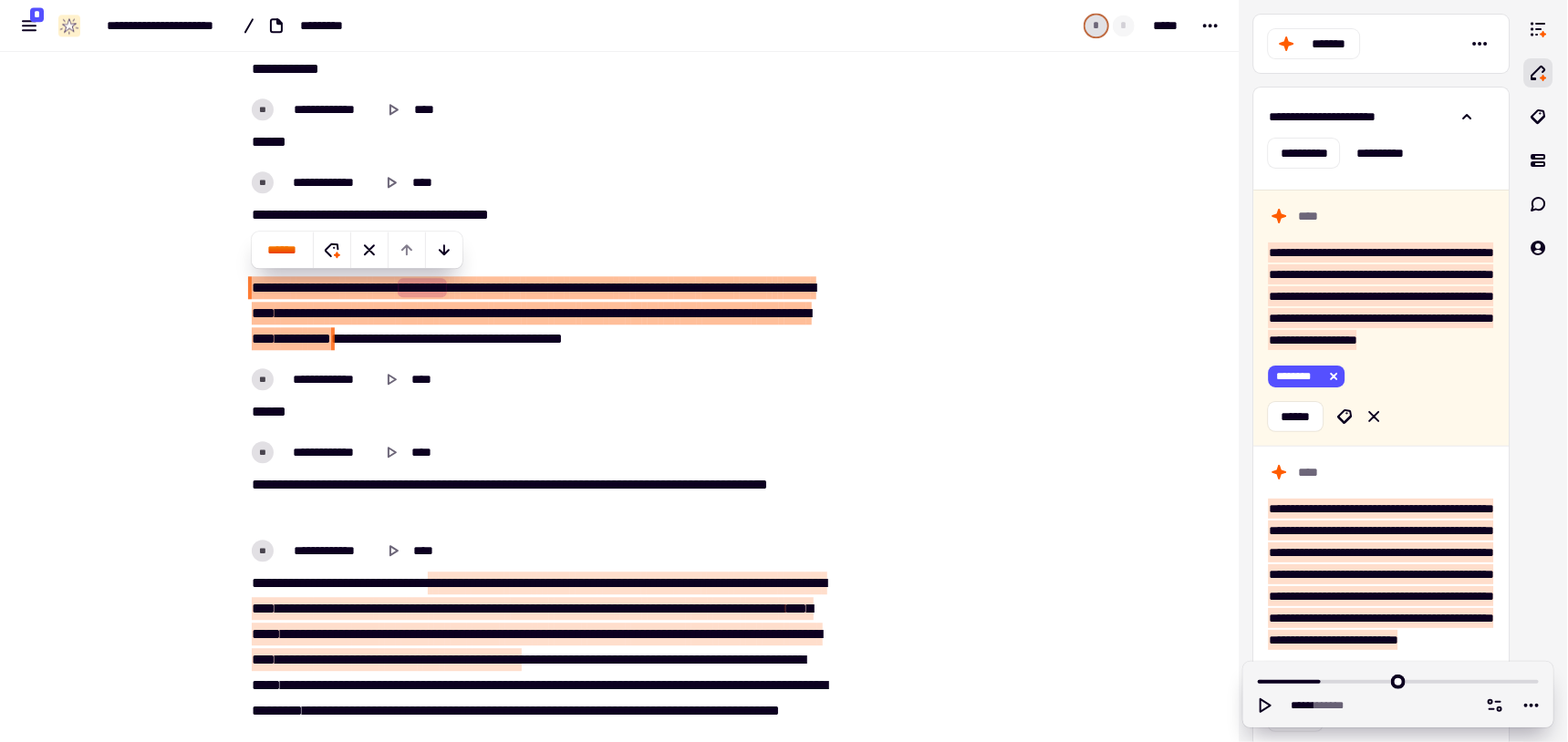 click on "**********" at bounding box center (619, 371) 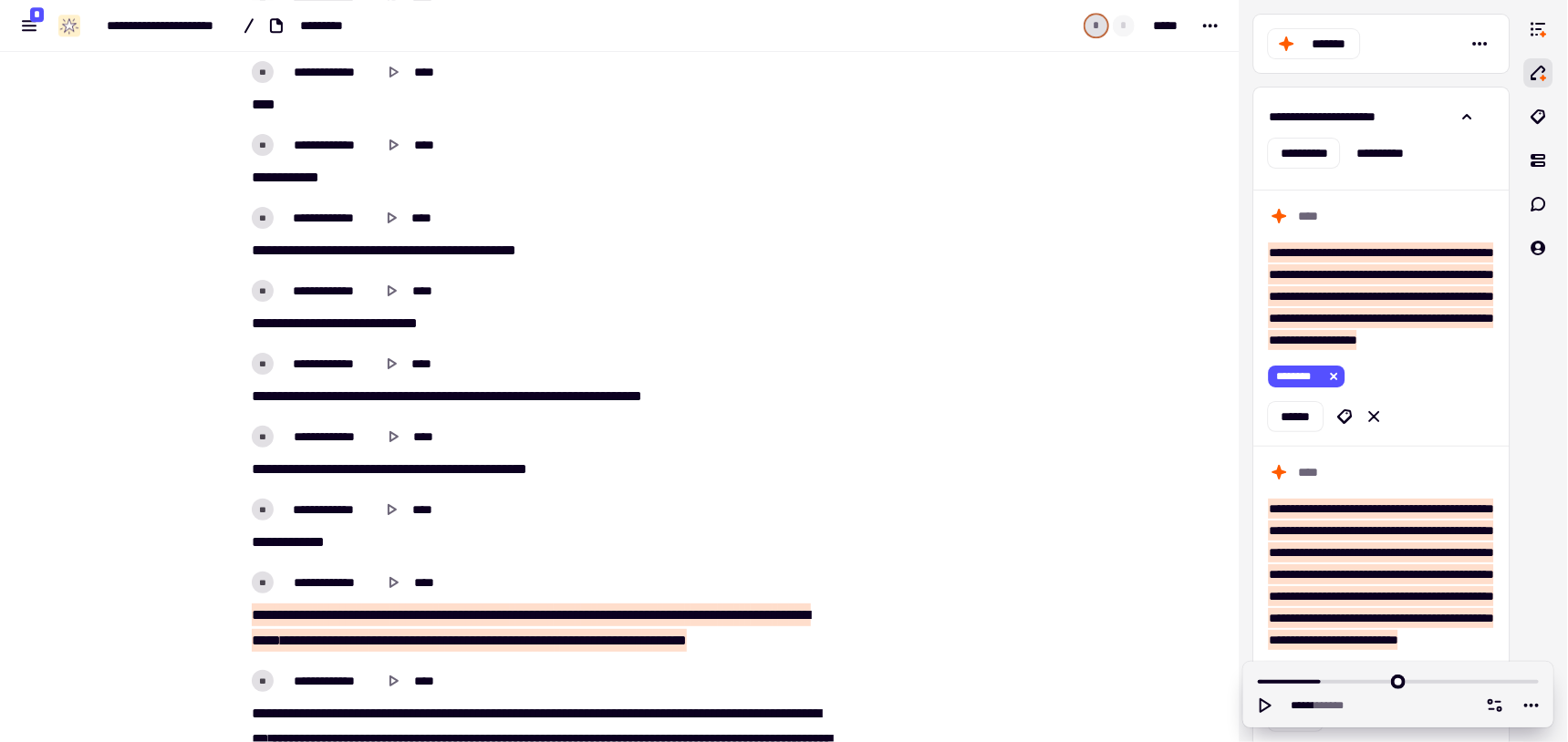 scroll, scrollTop: 6107, scrollLeft: 0, axis: vertical 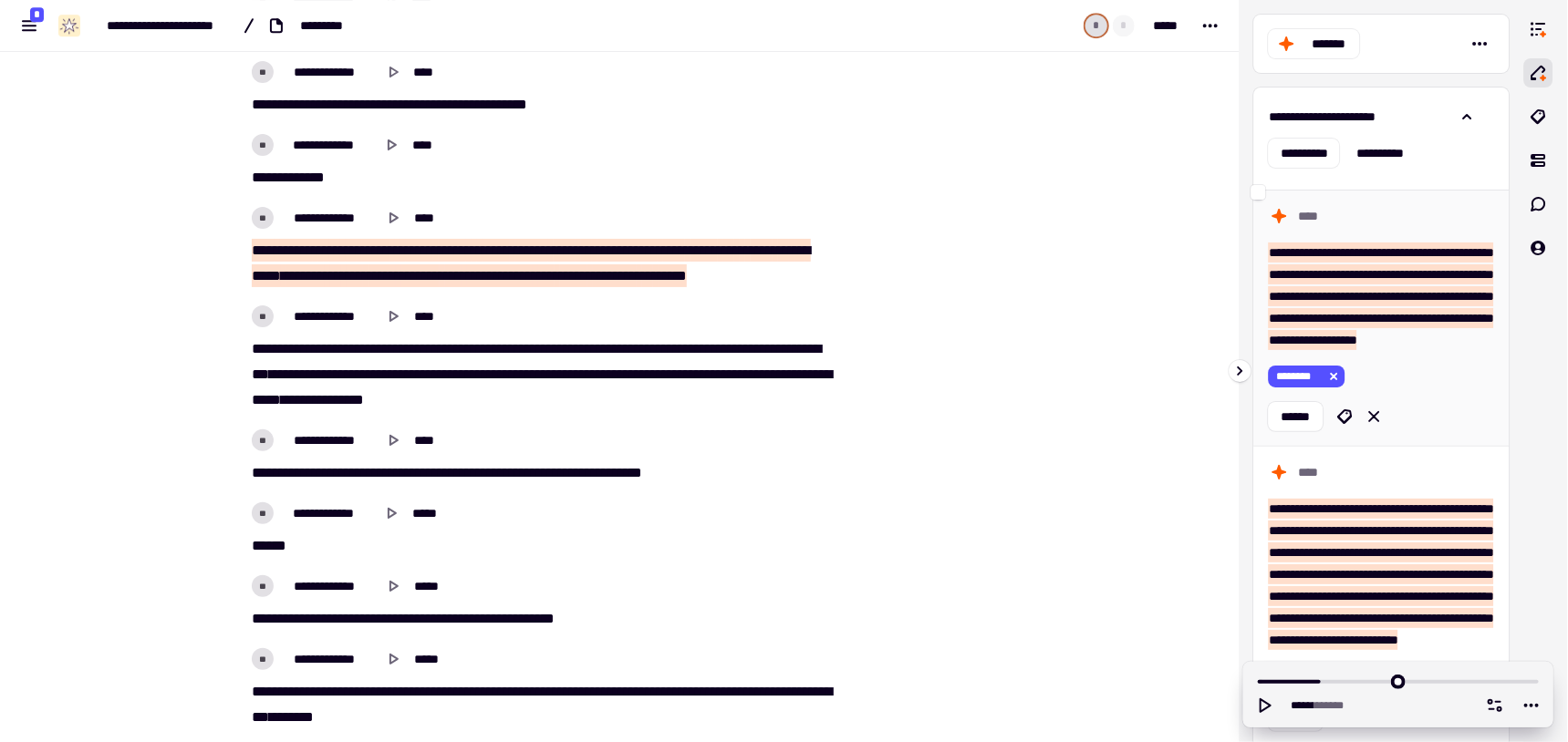 click on "**********" at bounding box center [1381, 296] 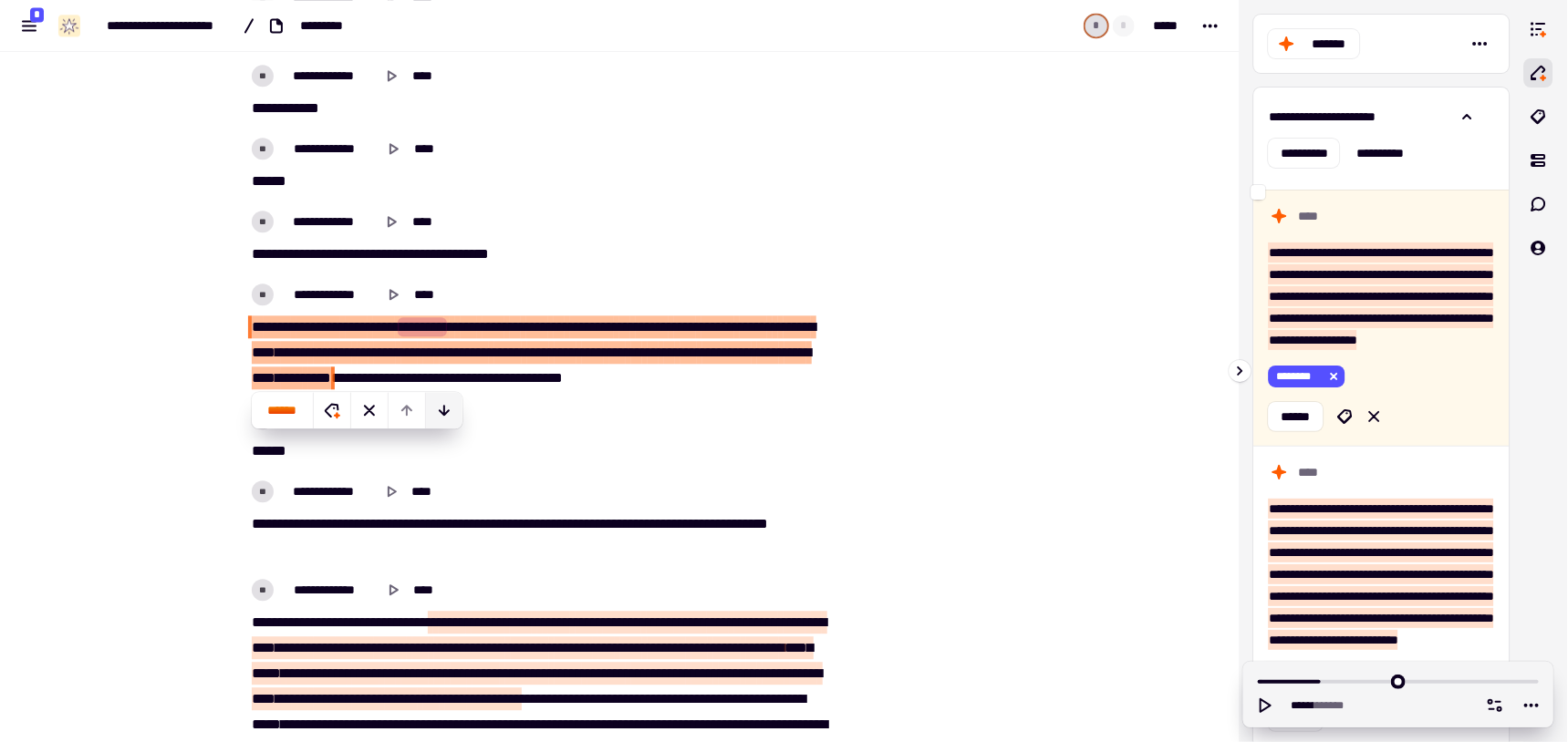 scroll, scrollTop: 1984, scrollLeft: 0, axis: vertical 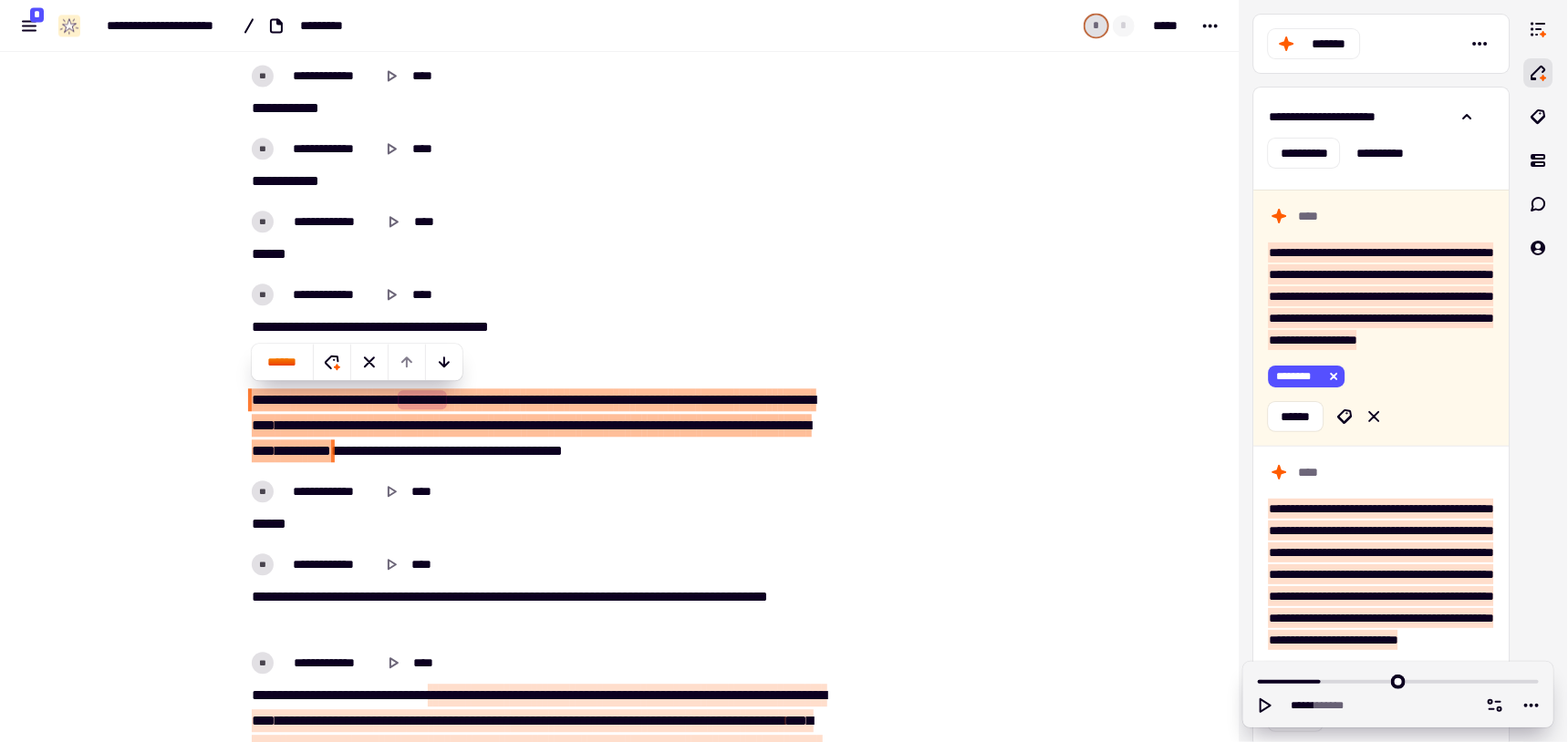 click at bounding box center (936, 3010) 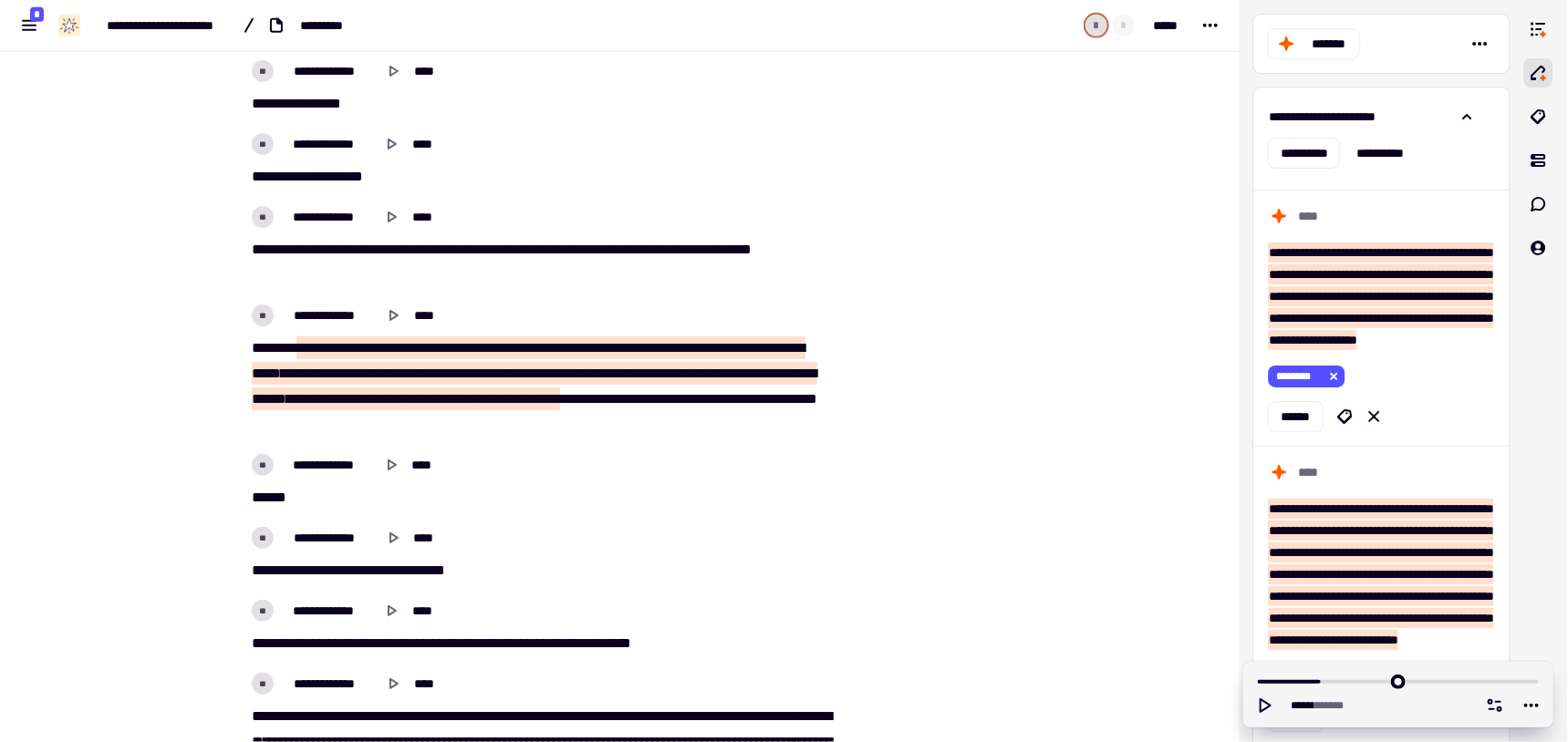 scroll, scrollTop: 4081, scrollLeft: 0, axis: vertical 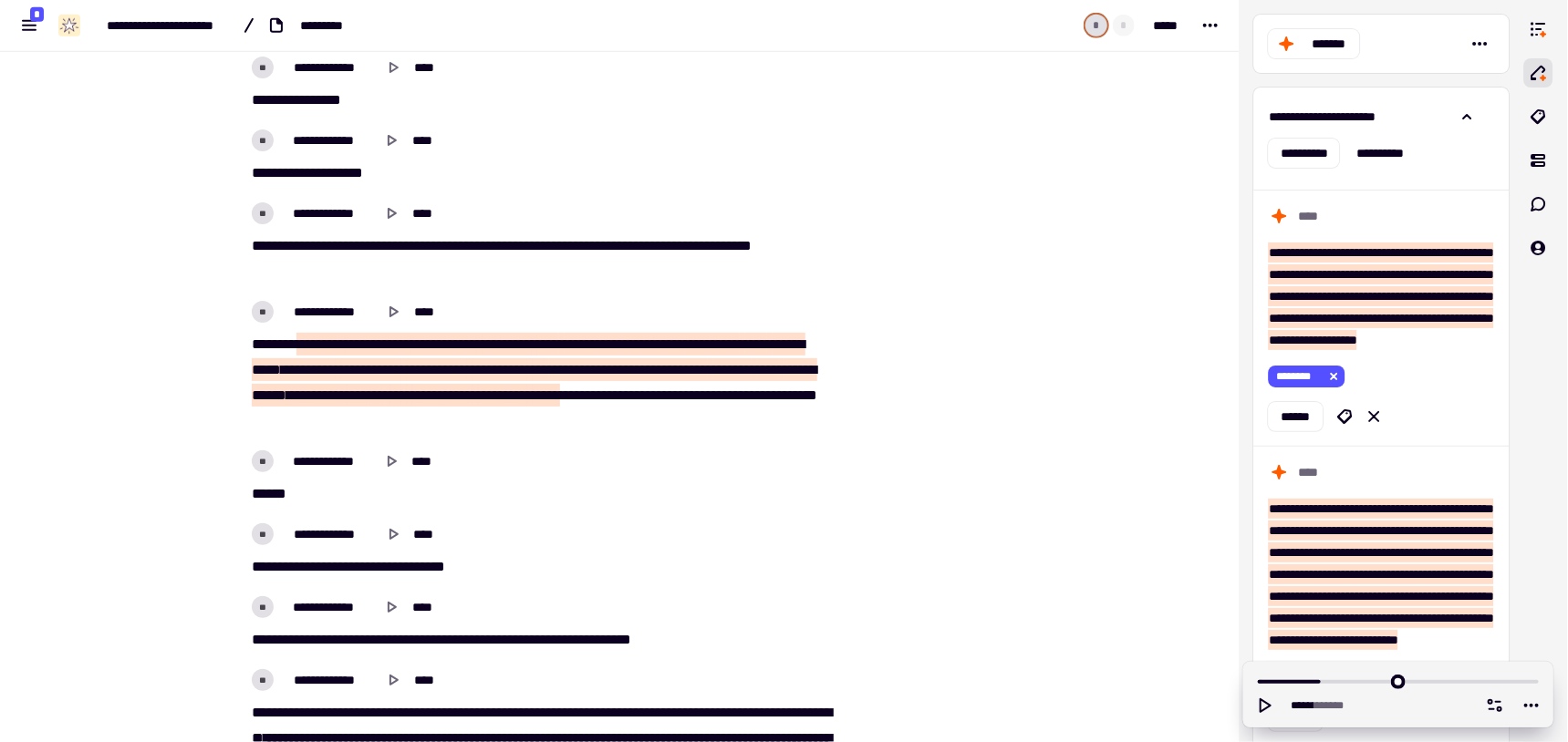 click on "**********" at bounding box center (619, 371) 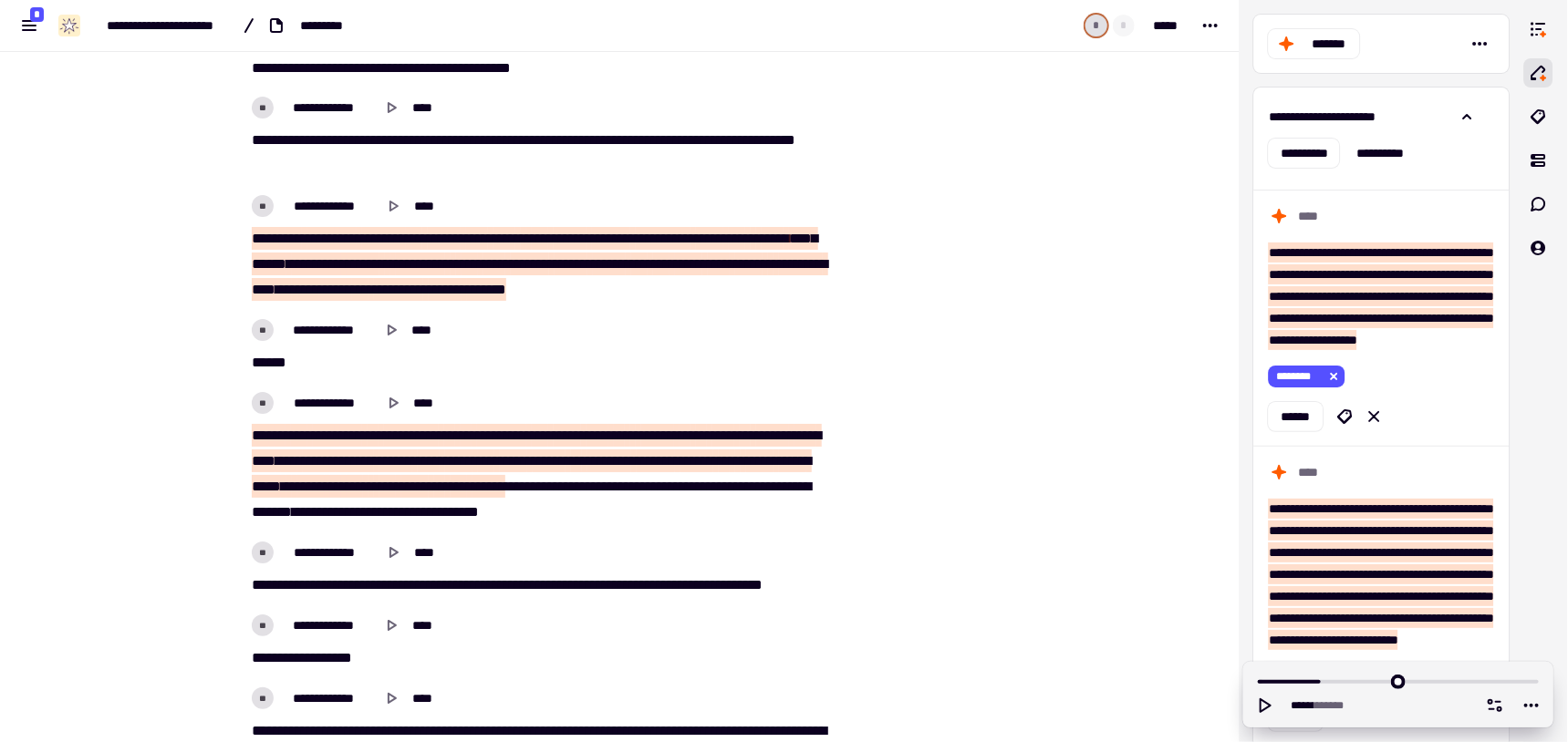 scroll, scrollTop: 3169, scrollLeft: 0, axis: vertical 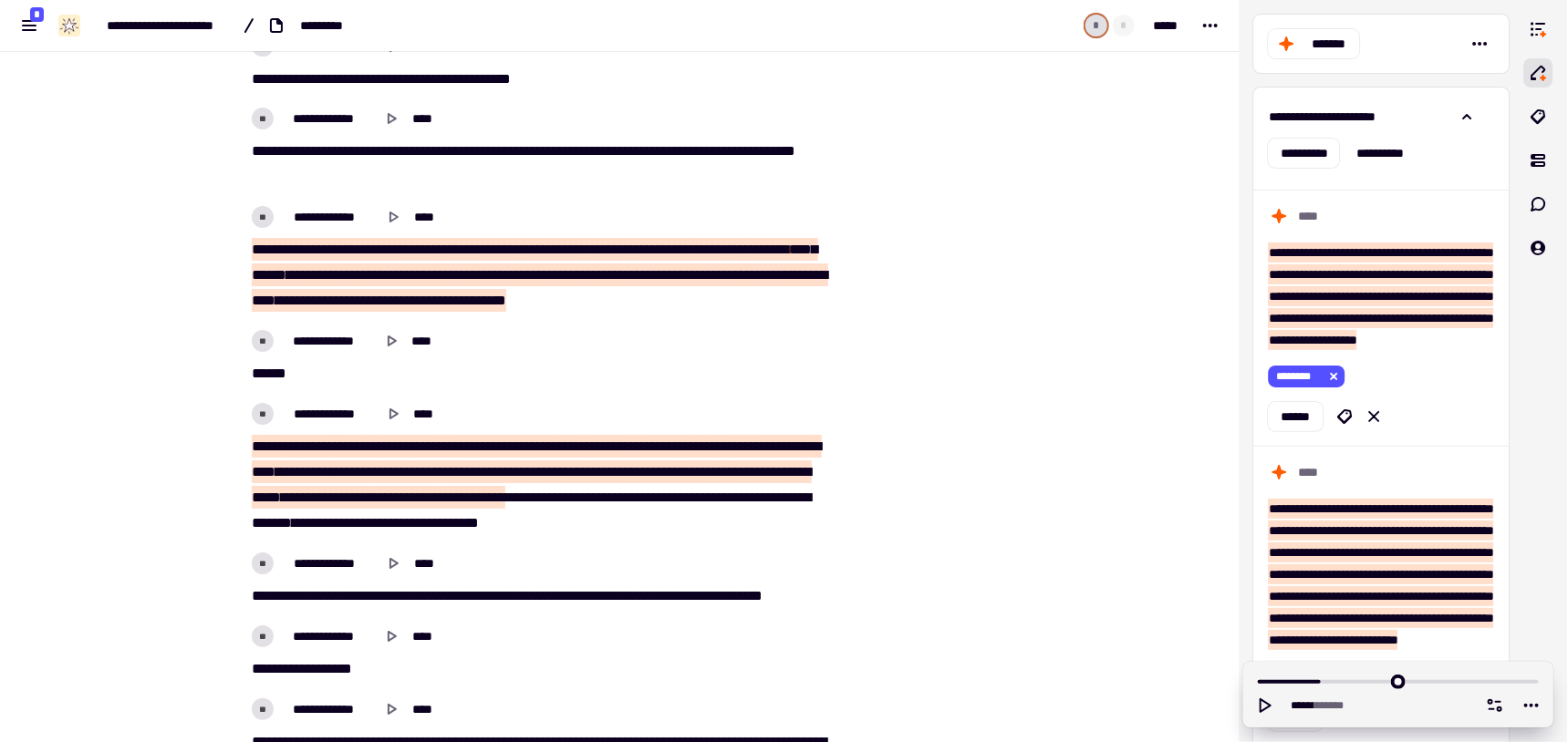click on "**********" at bounding box center [619, 371] 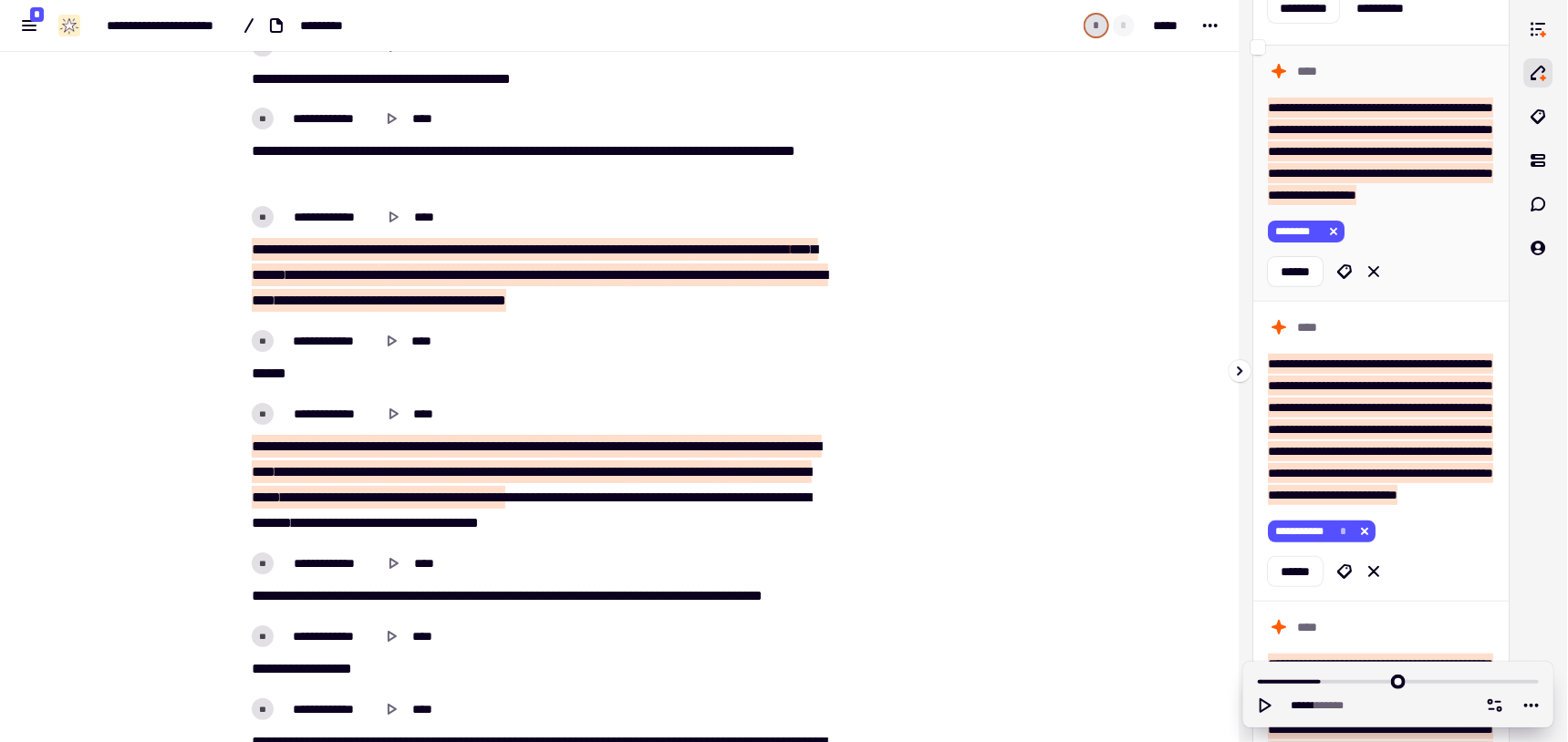 scroll, scrollTop: 182, scrollLeft: 0, axis: vertical 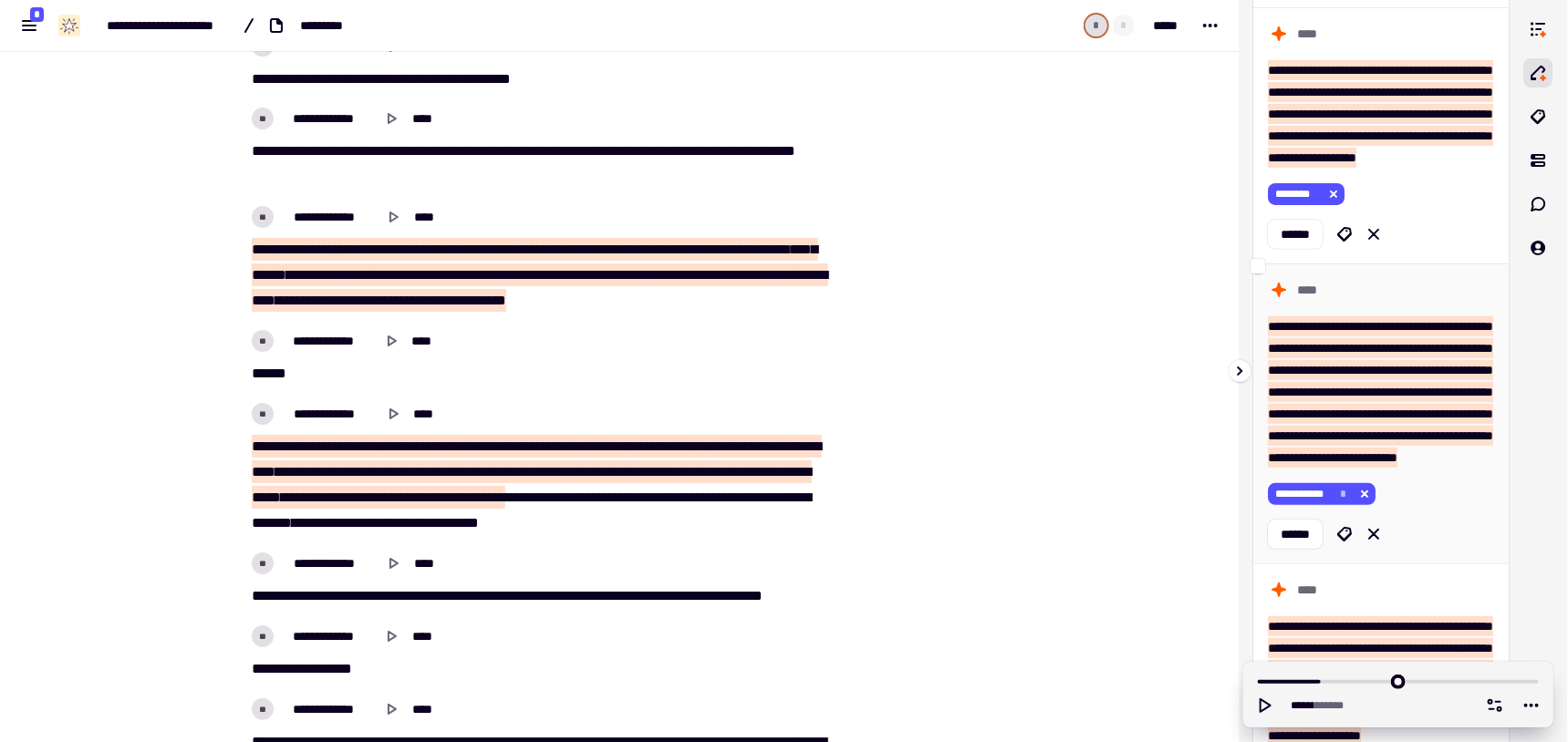 click on "**********" at bounding box center (1382, 487) 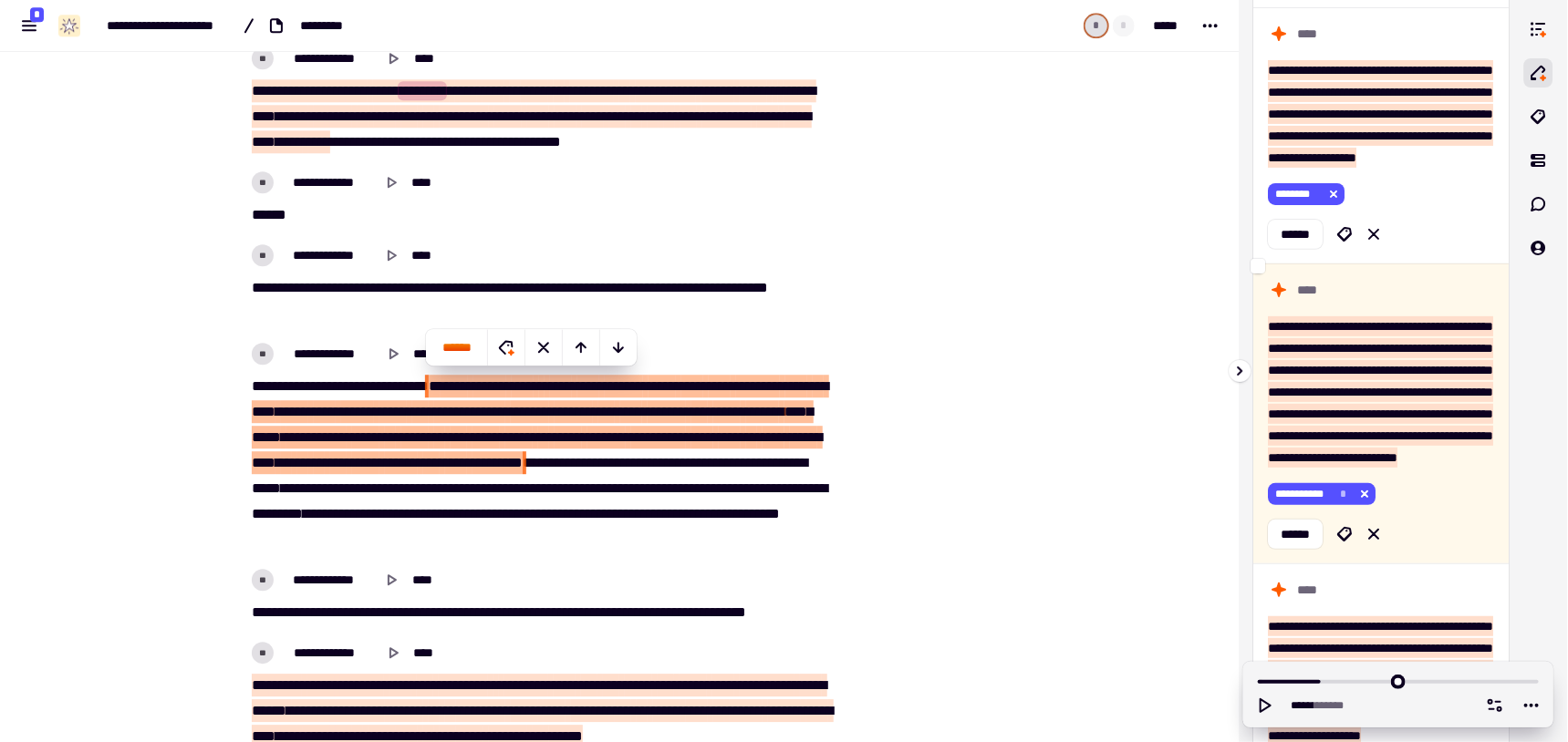 scroll, scrollTop: 2292, scrollLeft: 0, axis: vertical 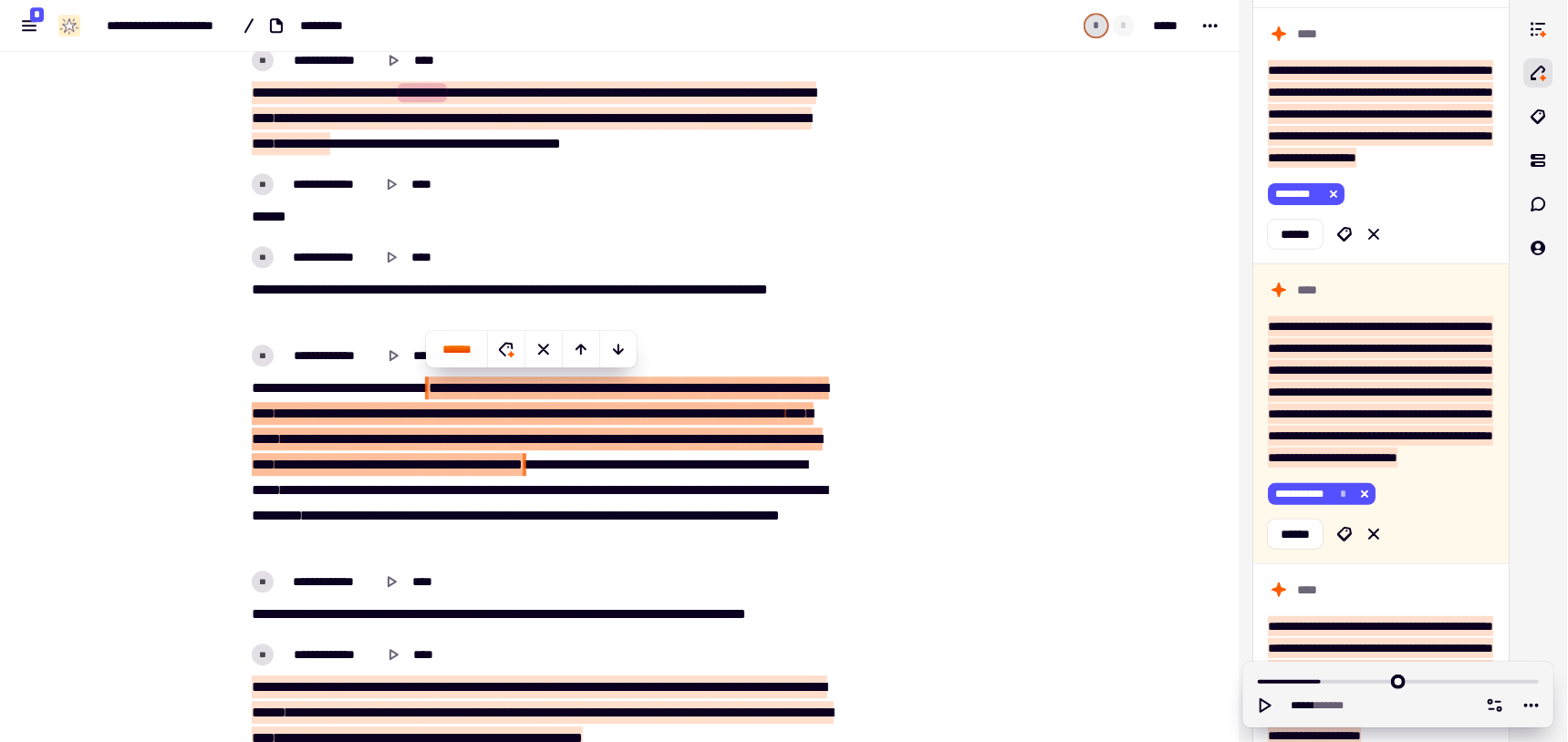 click on "**********" at bounding box center [620, 2695] 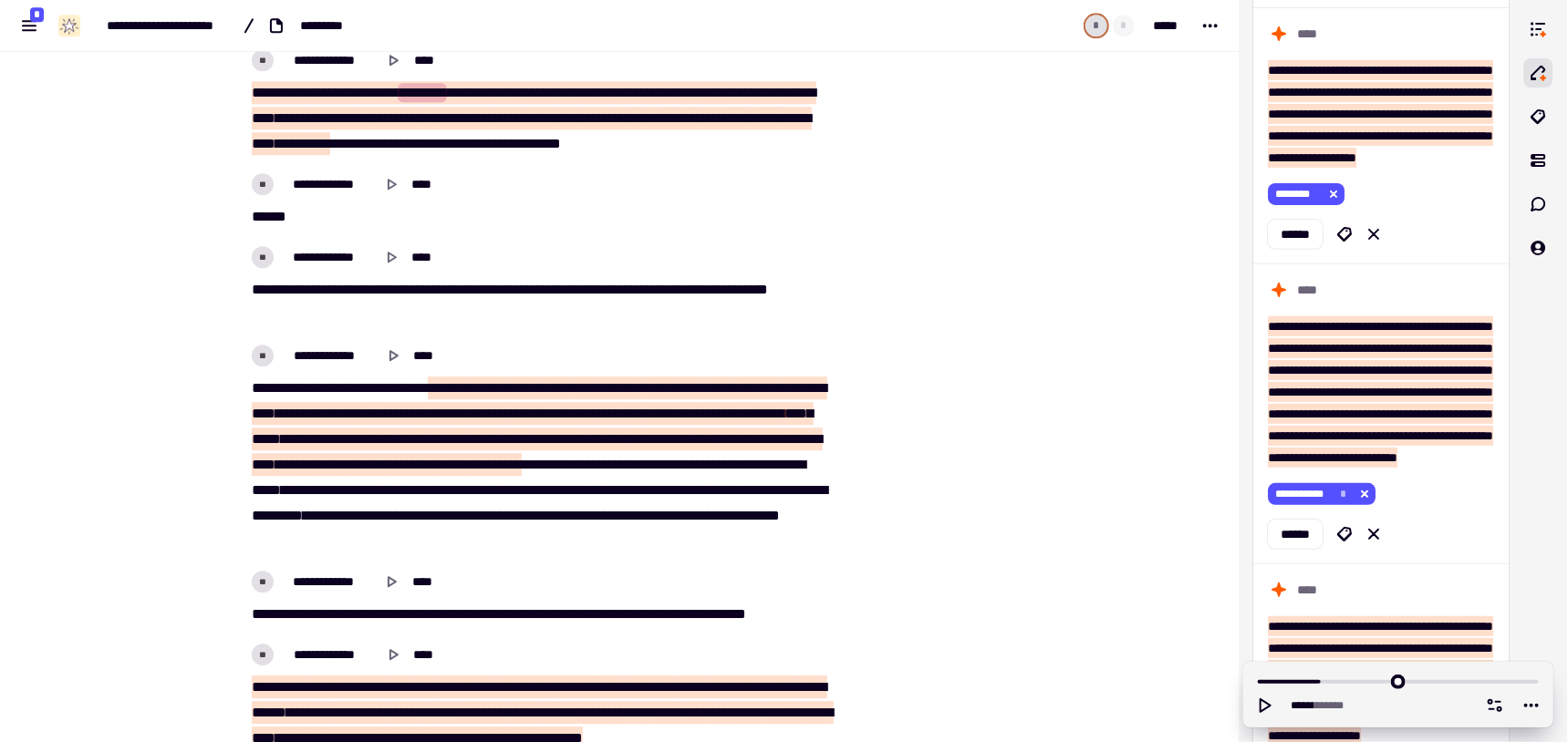 click on "**********" at bounding box center (619, 371) 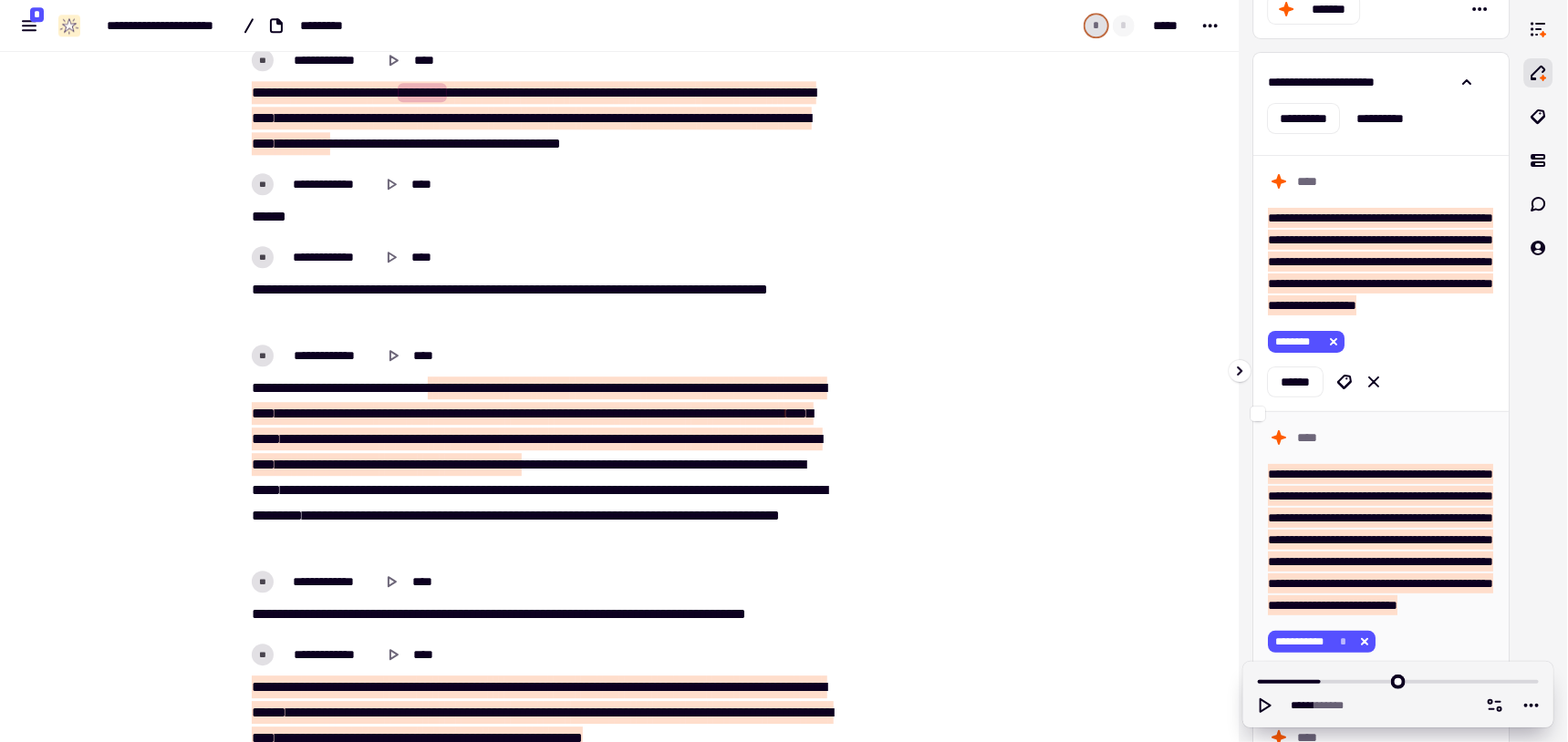 scroll, scrollTop: 0, scrollLeft: 0, axis: both 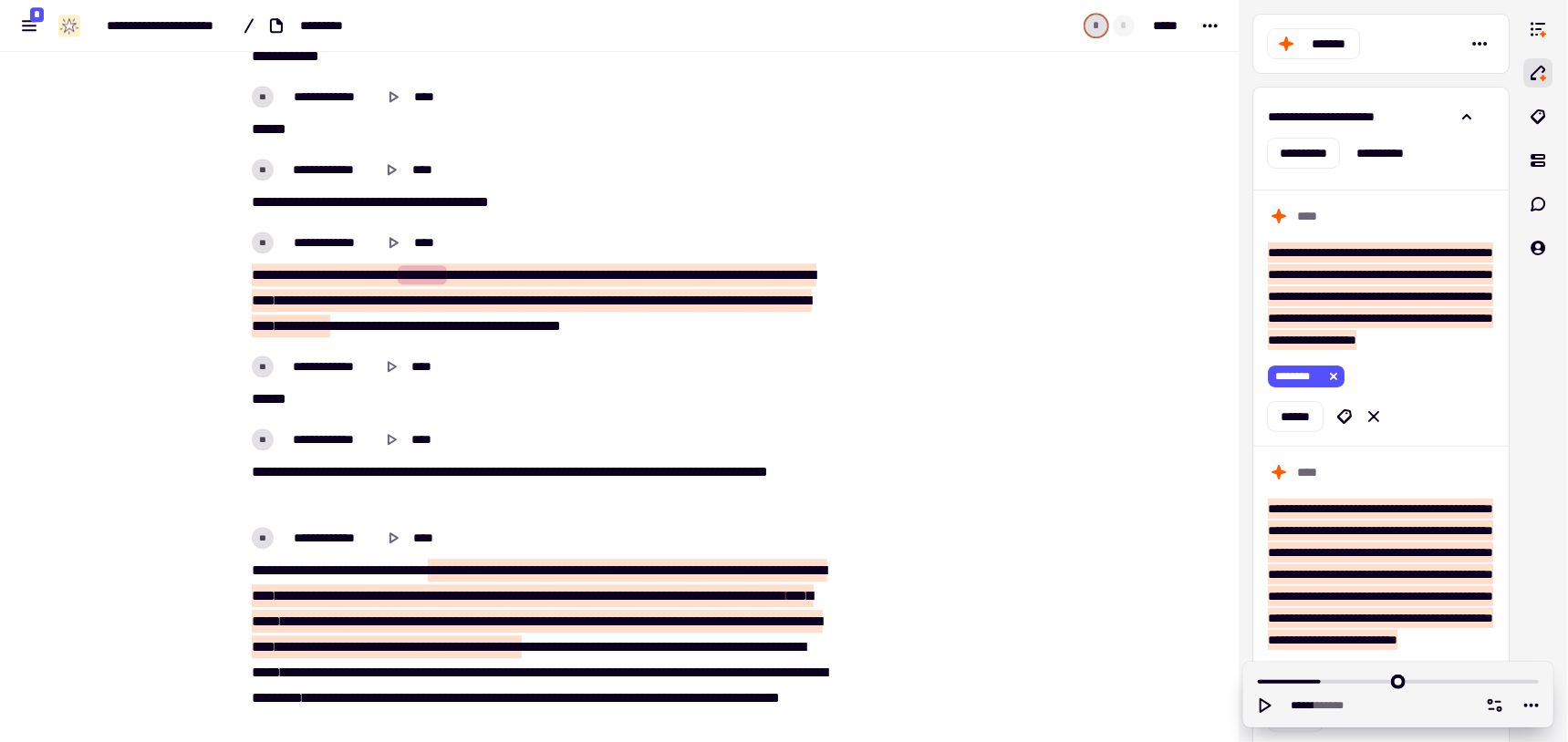 click on "**********" at bounding box center [619, 371] 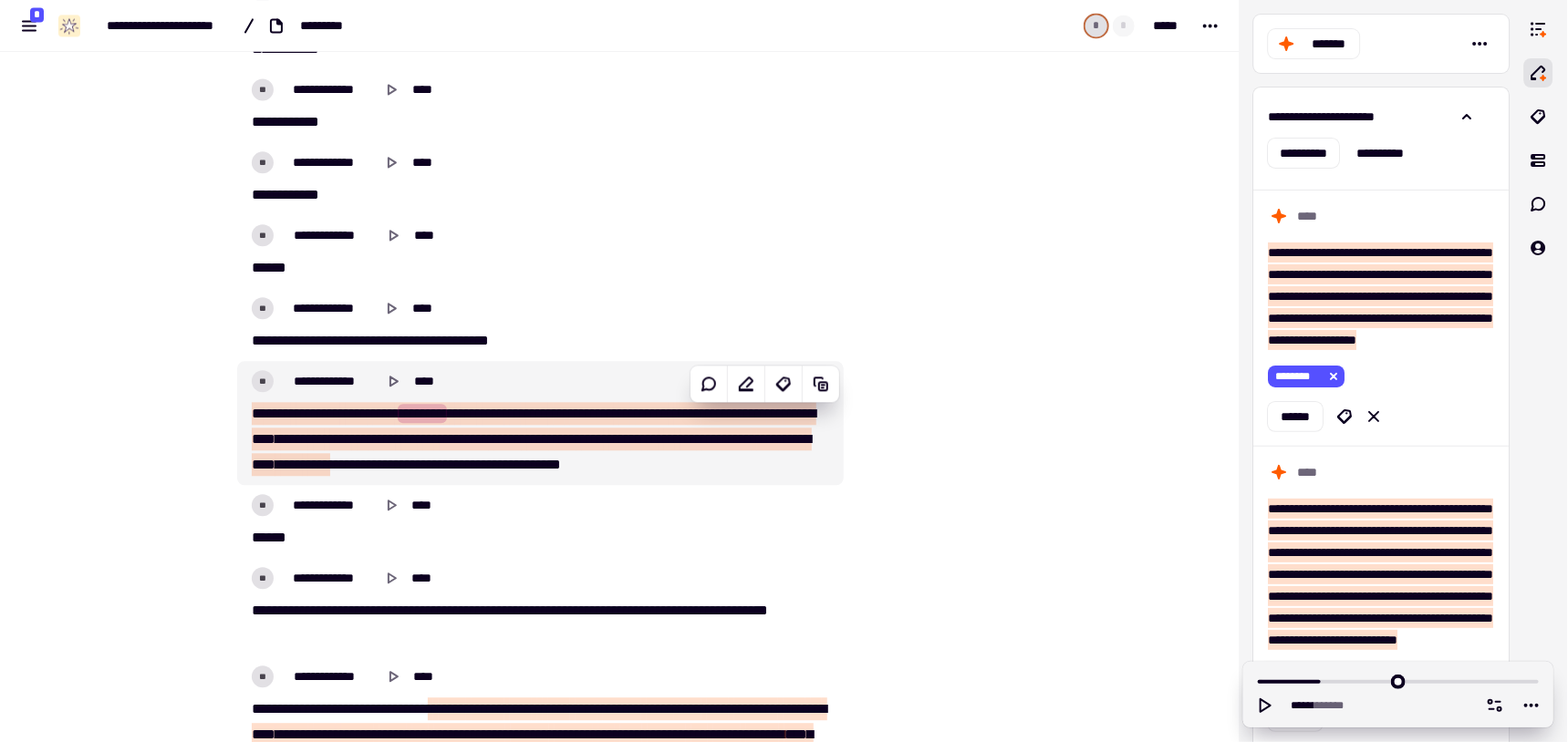 scroll, scrollTop: 1927, scrollLeft: 0, axis: vertical 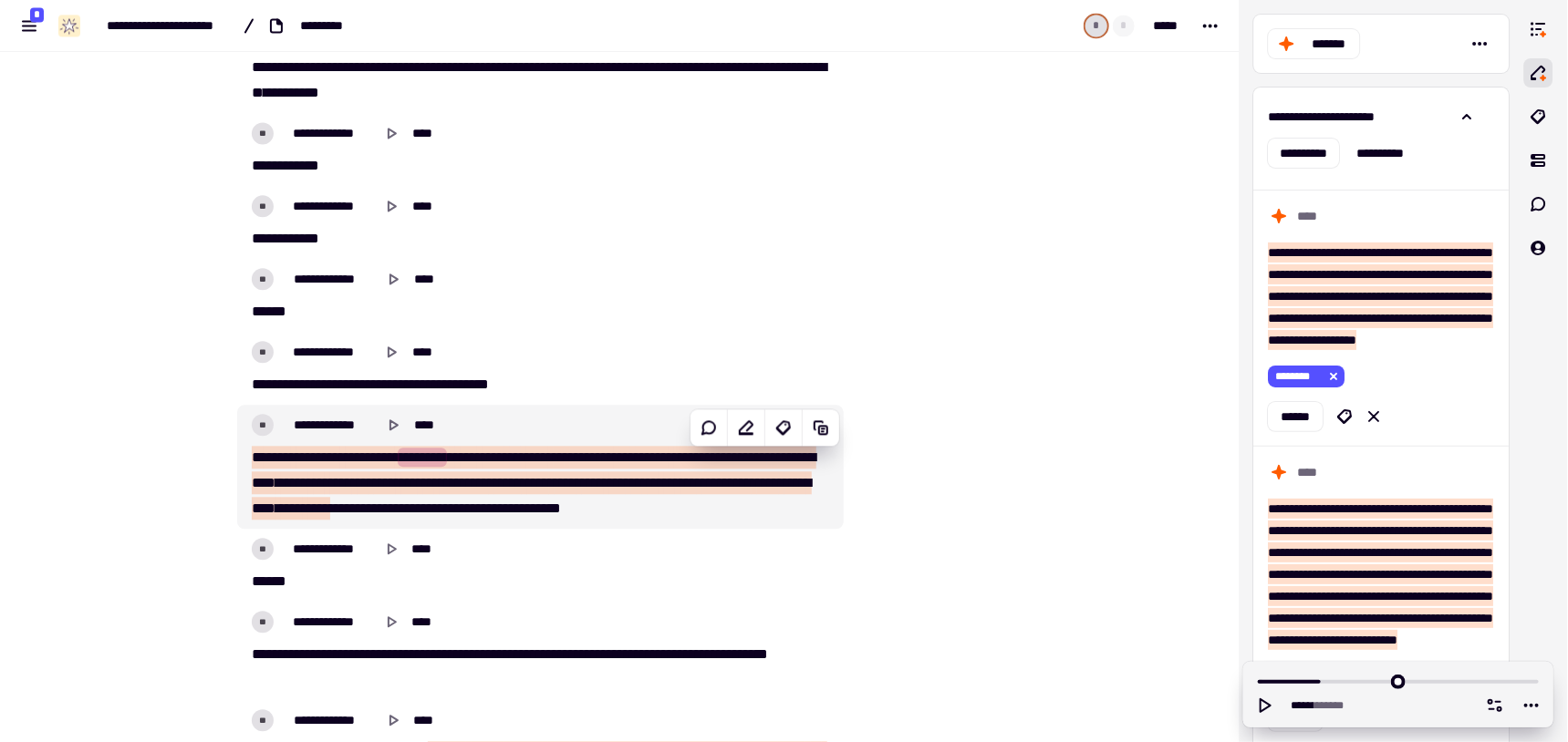 click on "********" at bounding box center (422, 457) 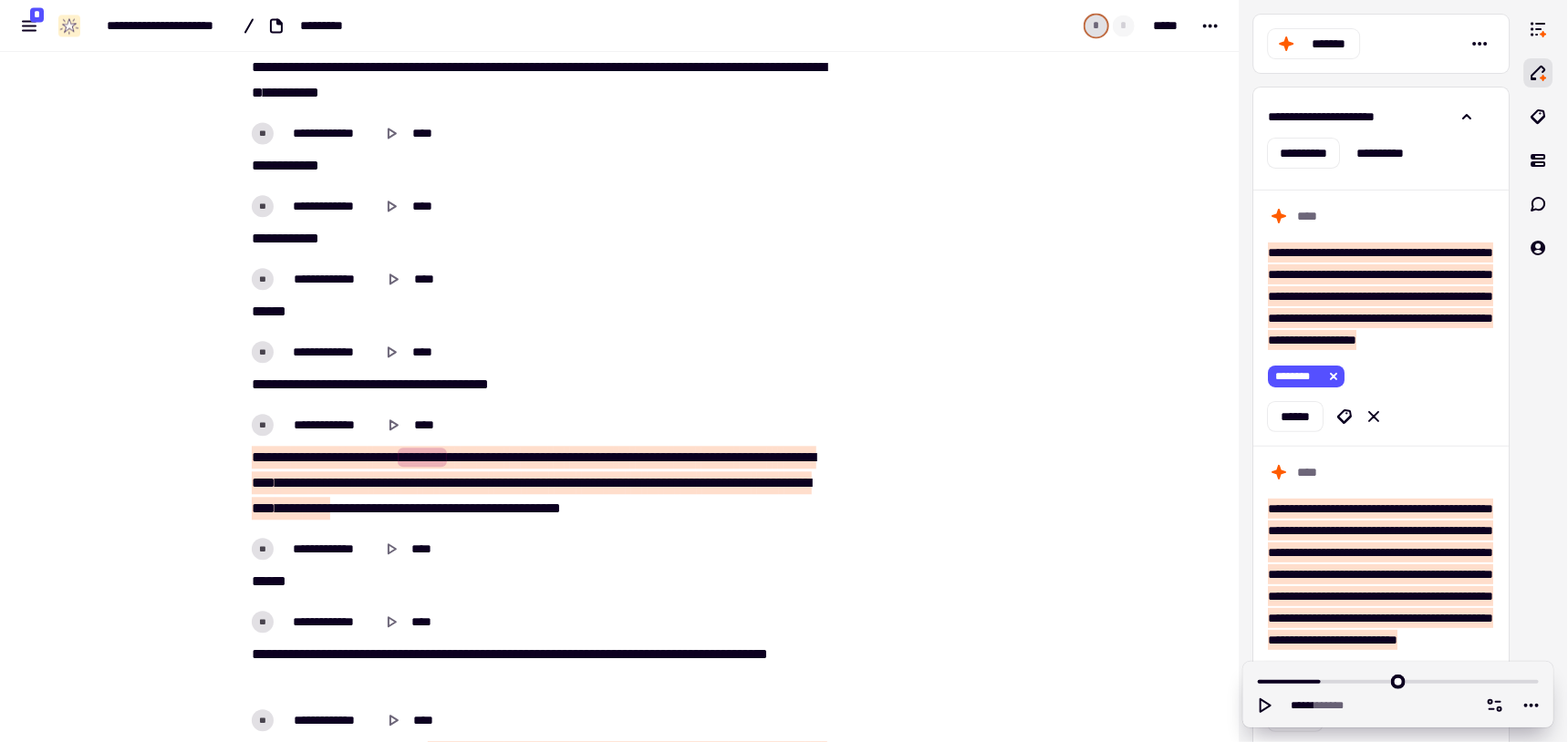 click on "**********" at bounding box center [540, 295] 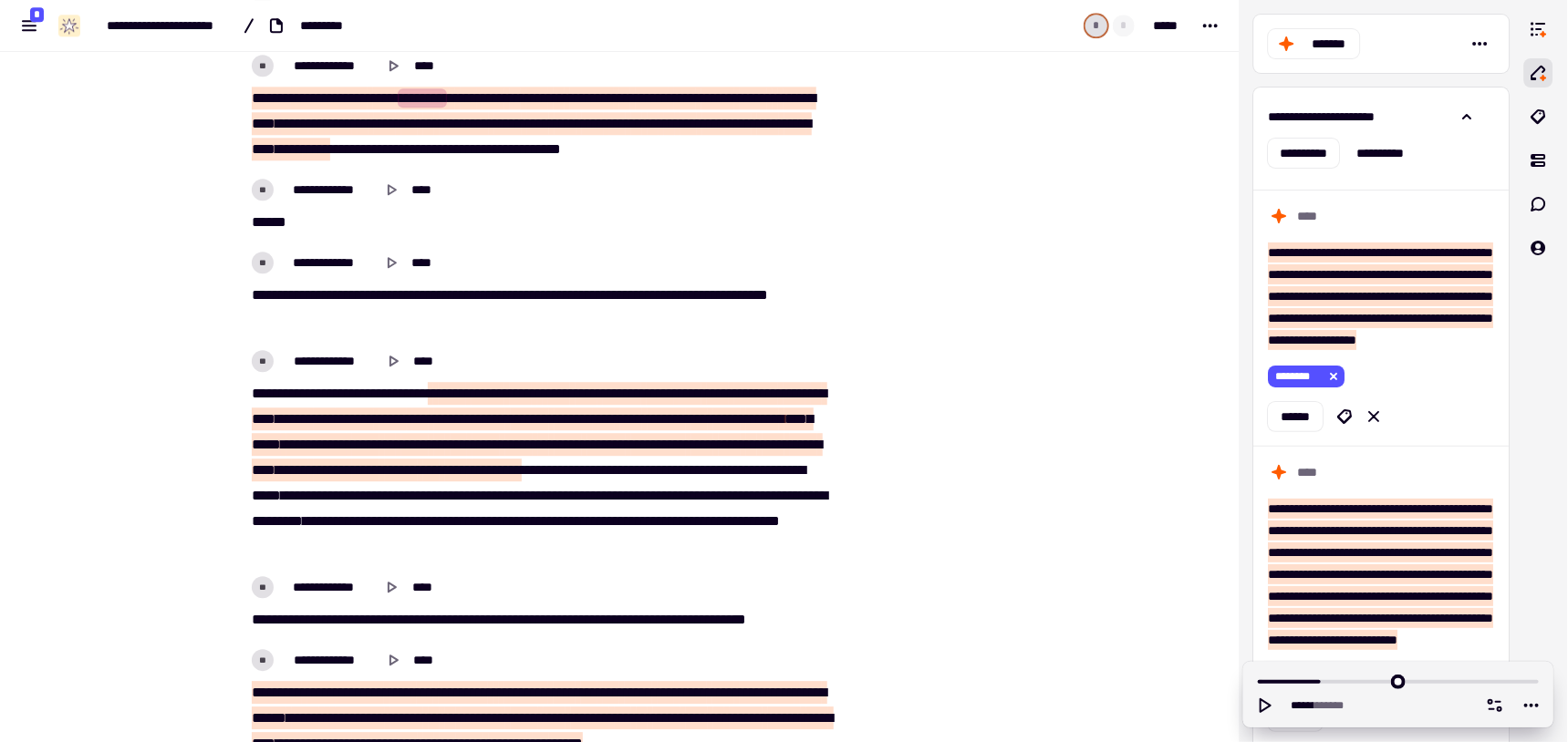 scroll, scrollTop: 2292, scrollLeft: 0, axis: vertical 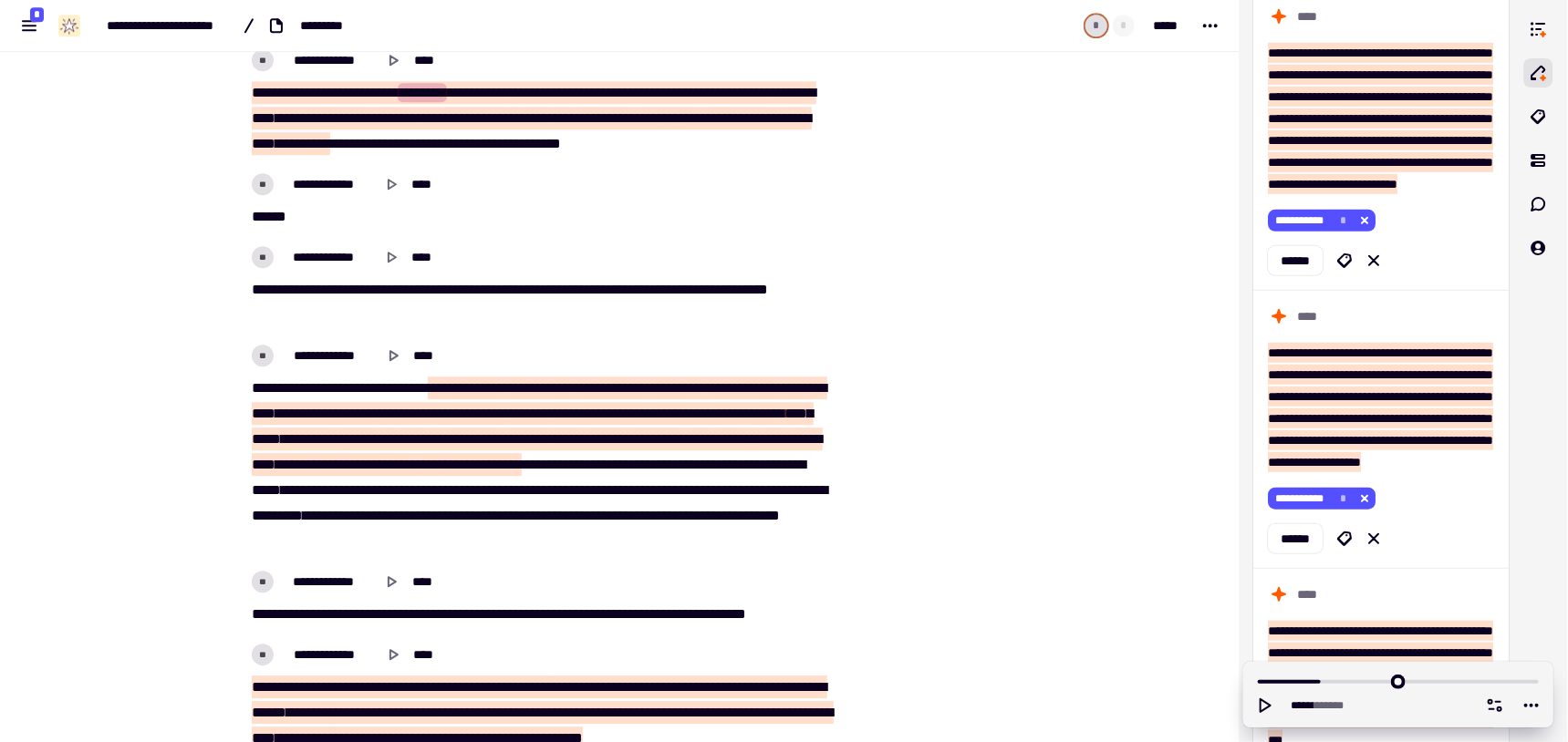 click on "**********" at bounding box center [619, 371] 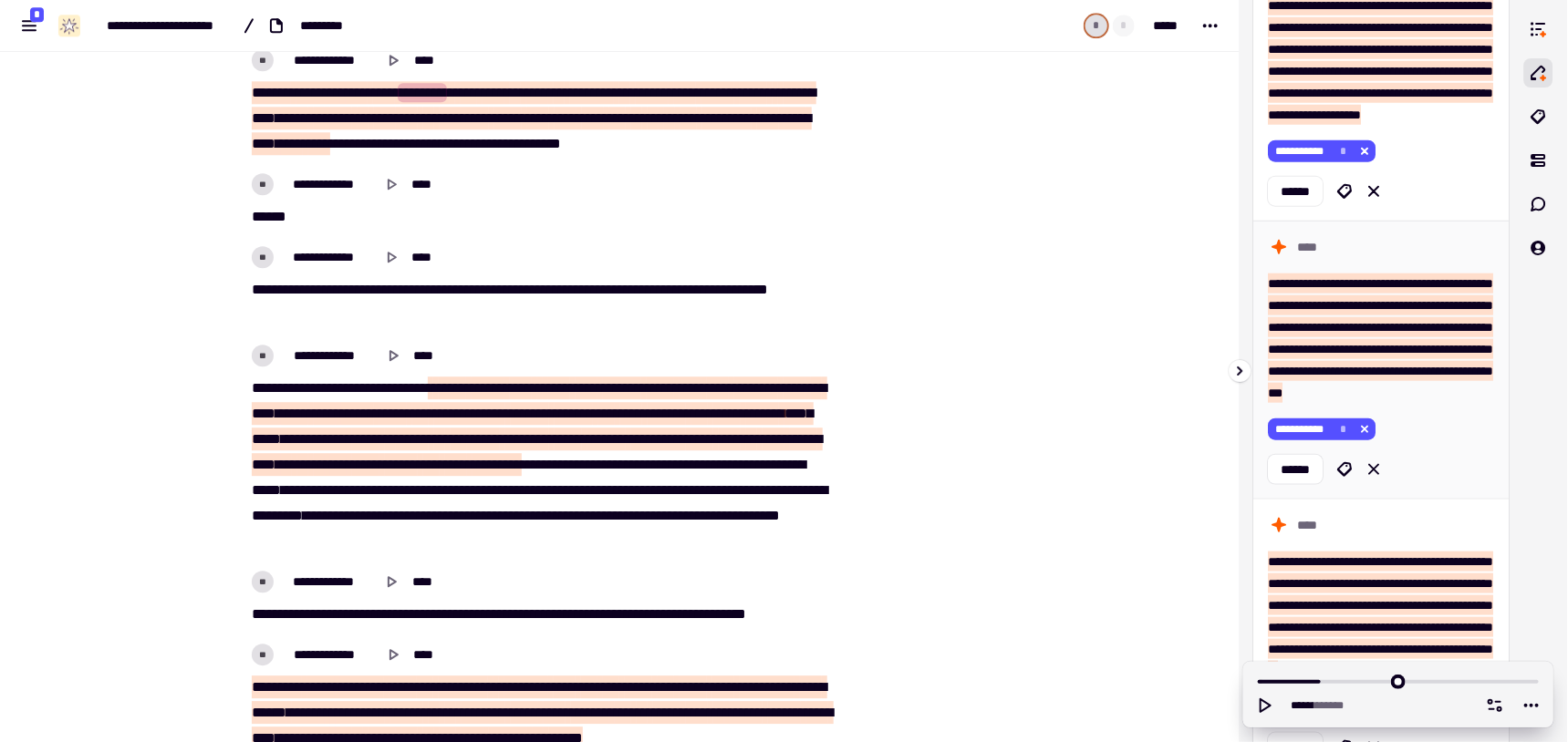 scroll, scrollTop: 820, scrollLeft: 0, axis: vertical 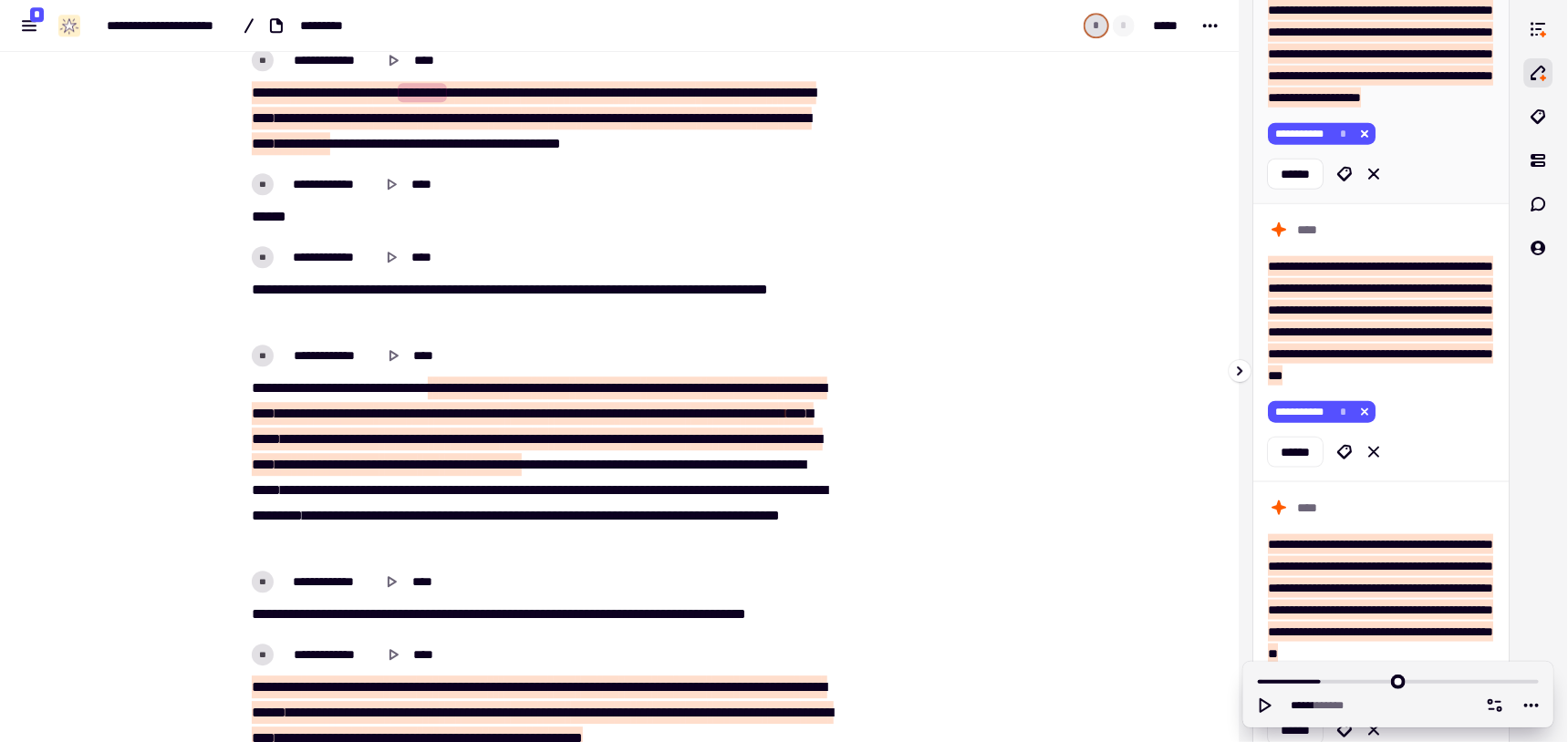 click on "**********" at bounding box center (1381, 43) 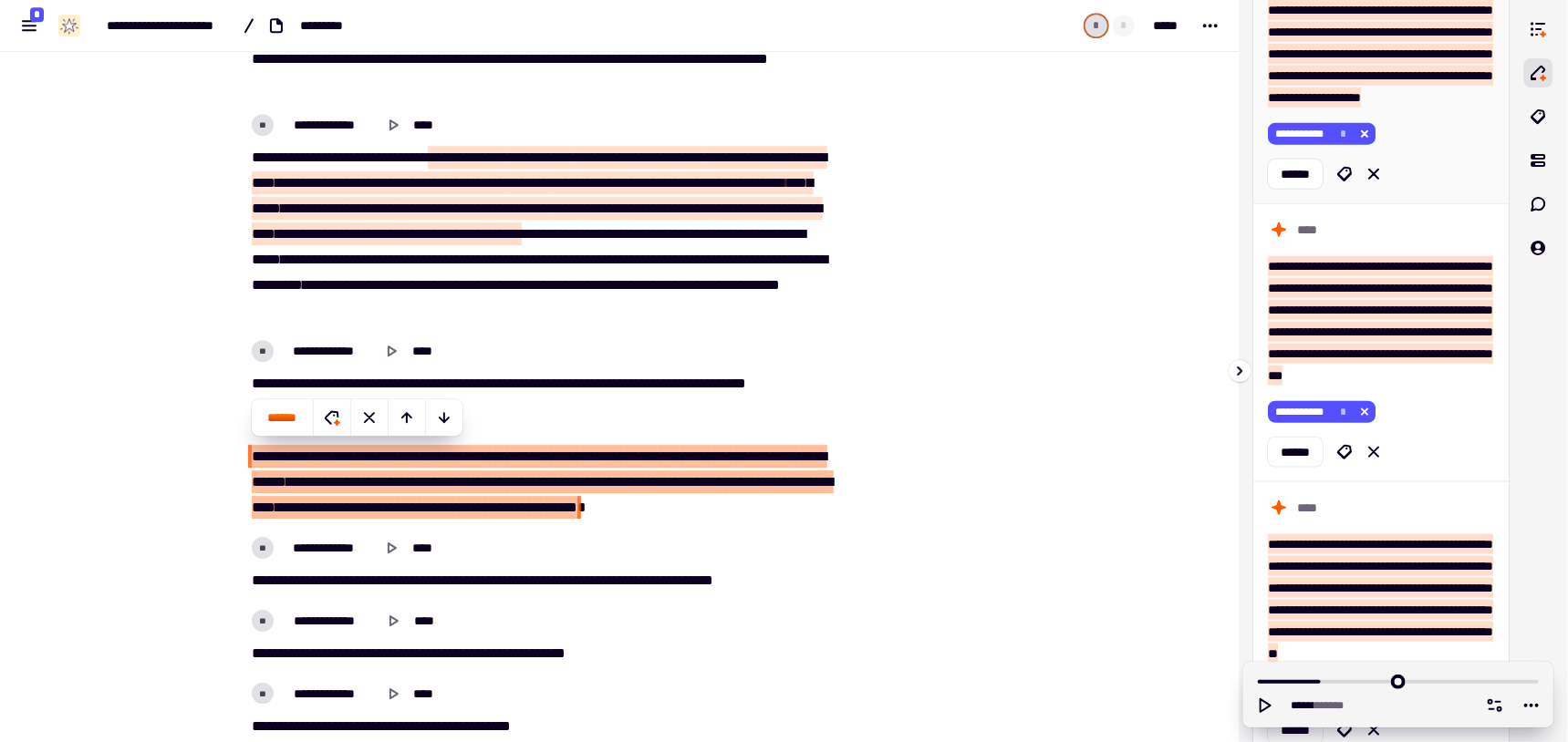 scroll, scrollTop: 2578, scrollLeft: 0, axis: vertical 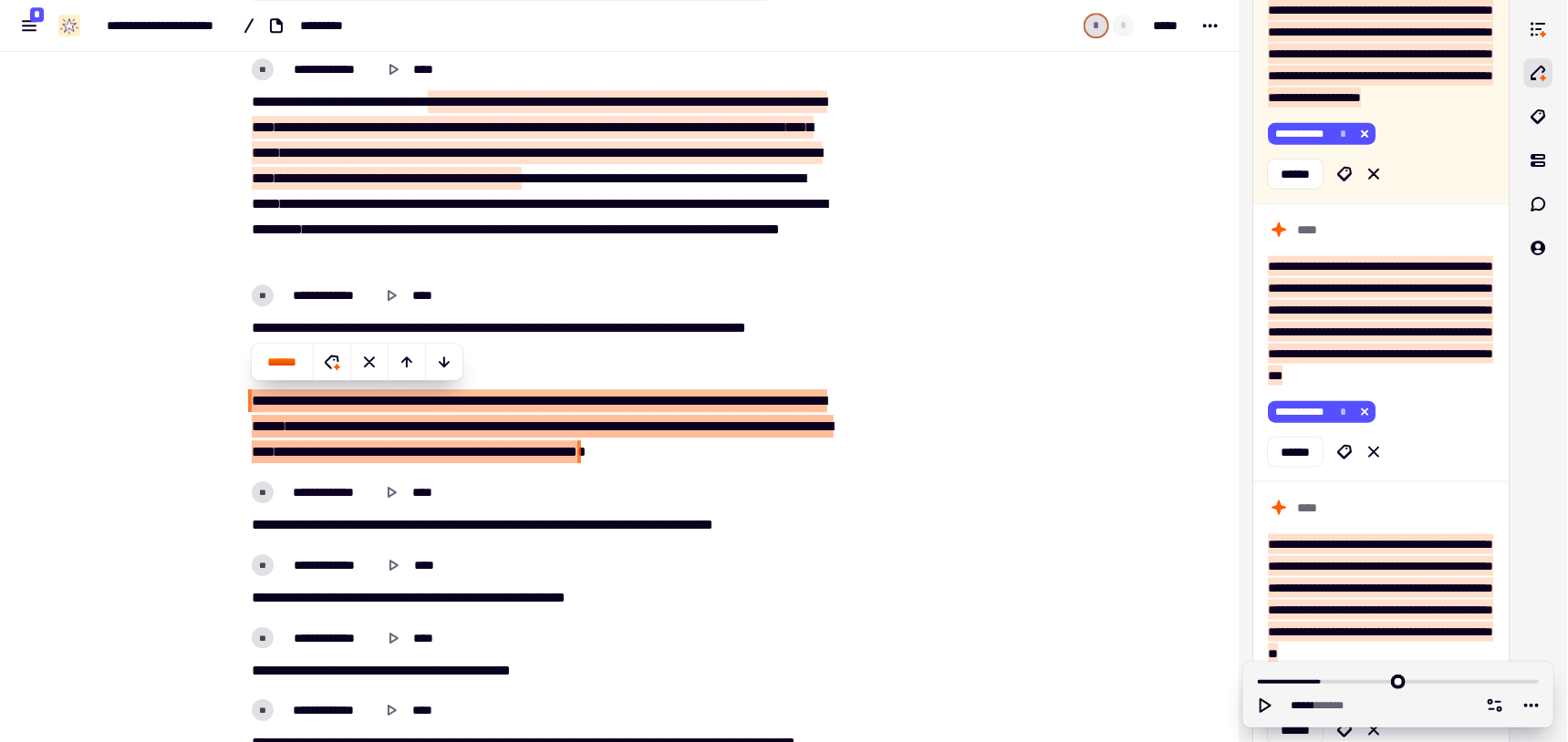 click at bounding box center [936, 2417] 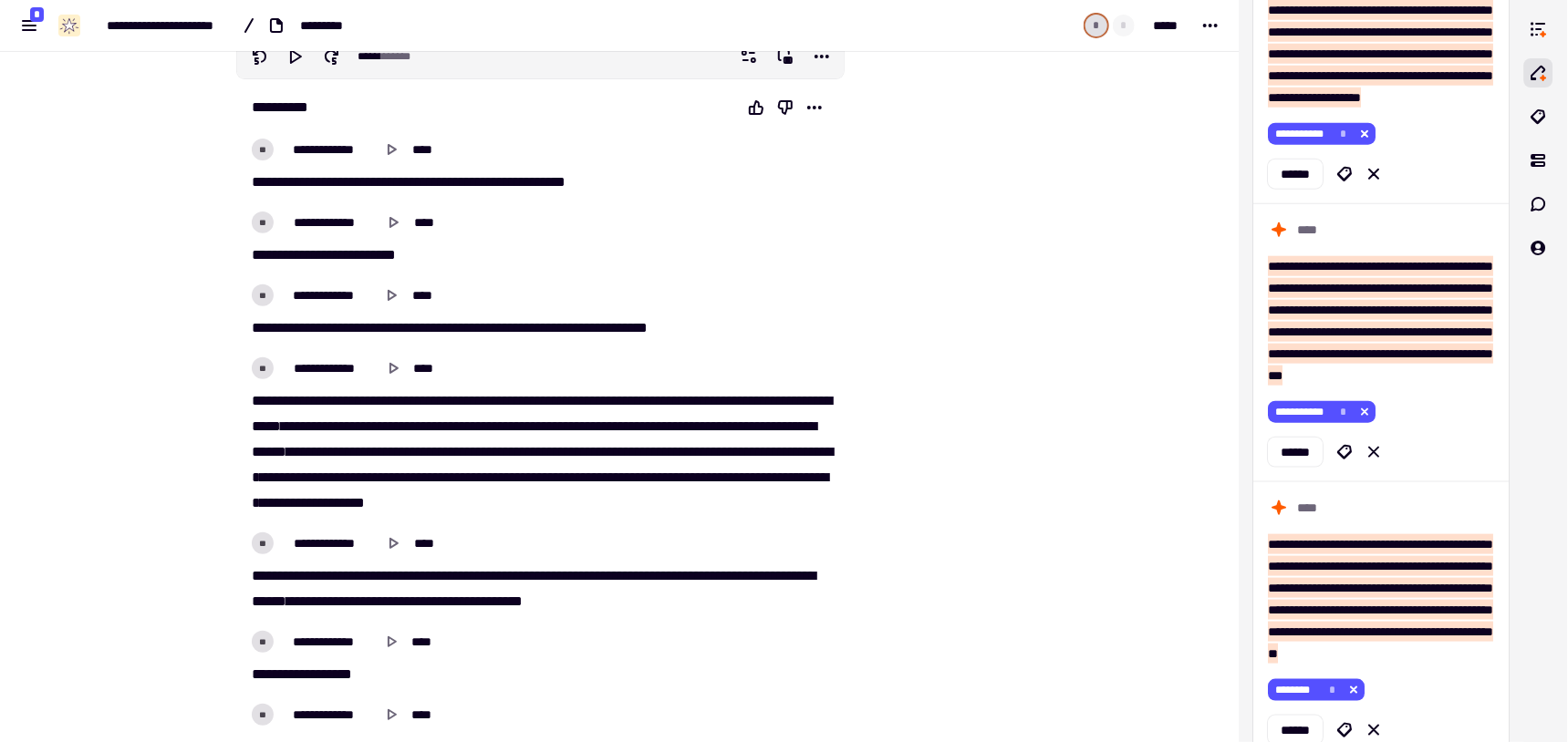 scroll, scrollTop: 0, scrollLeft: 0, axis: both 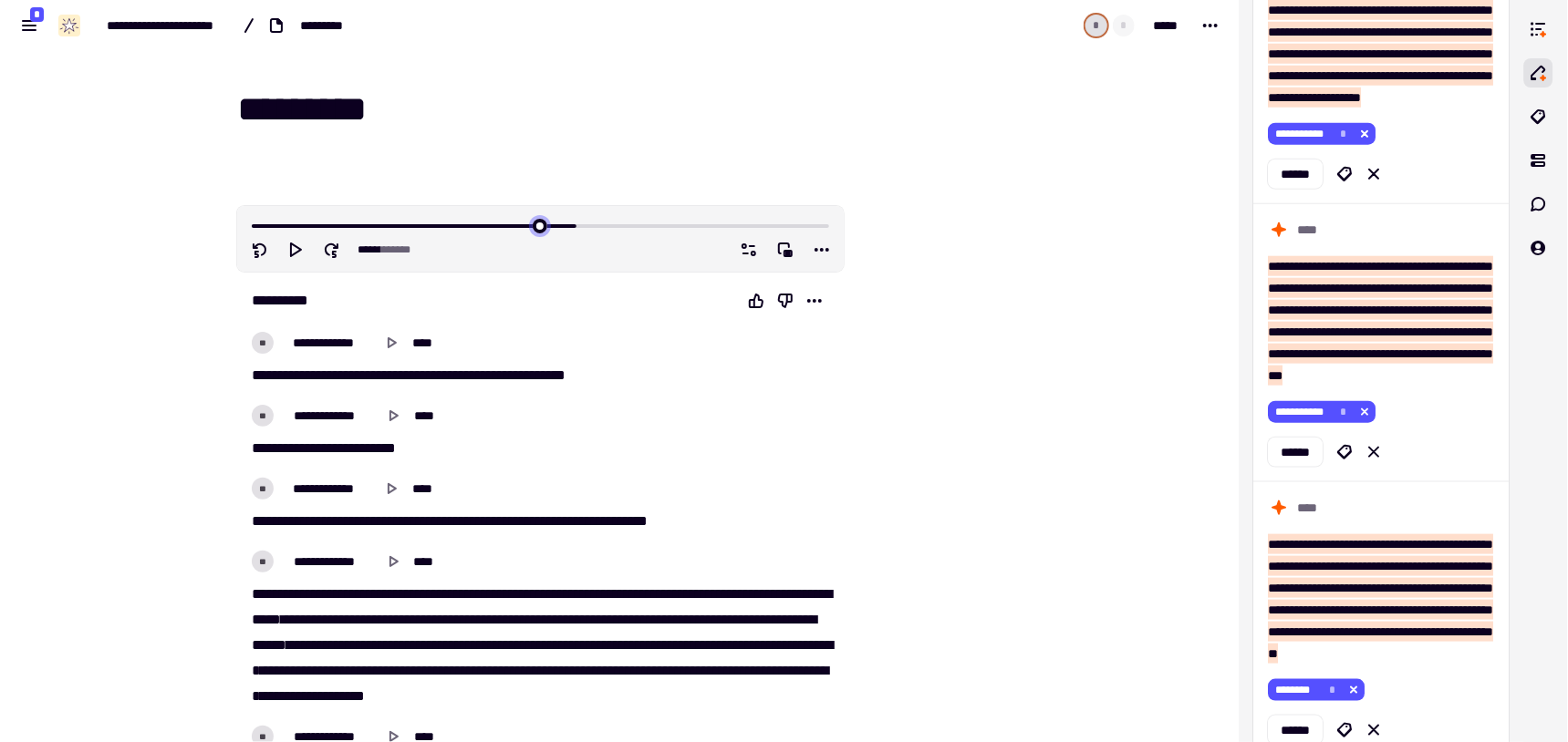 drag, startPoint x: 421, startPoint y: 224, endPoint x: 617, endPoint y: 217, distance: 196.12496 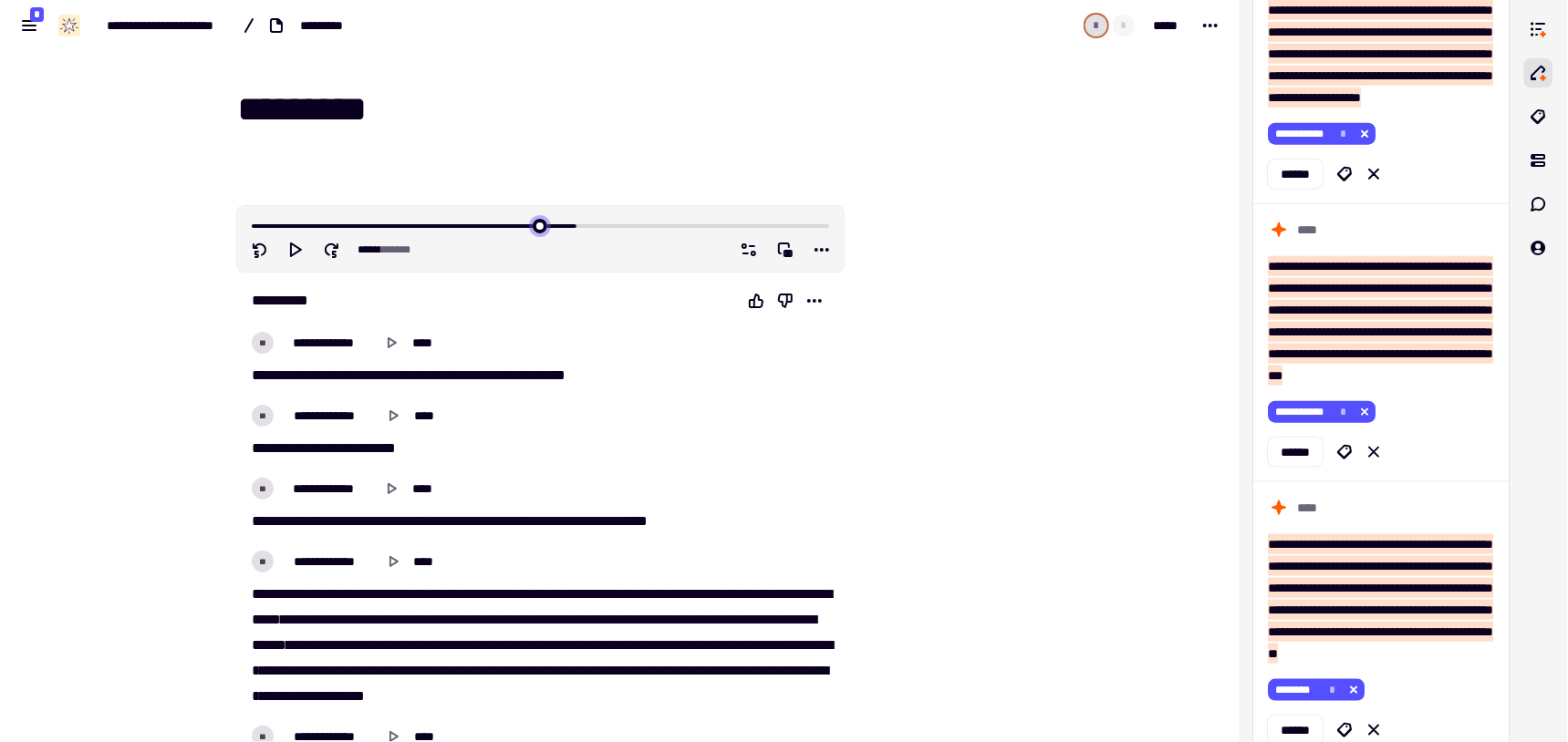 click at bounding box center (540, 224) 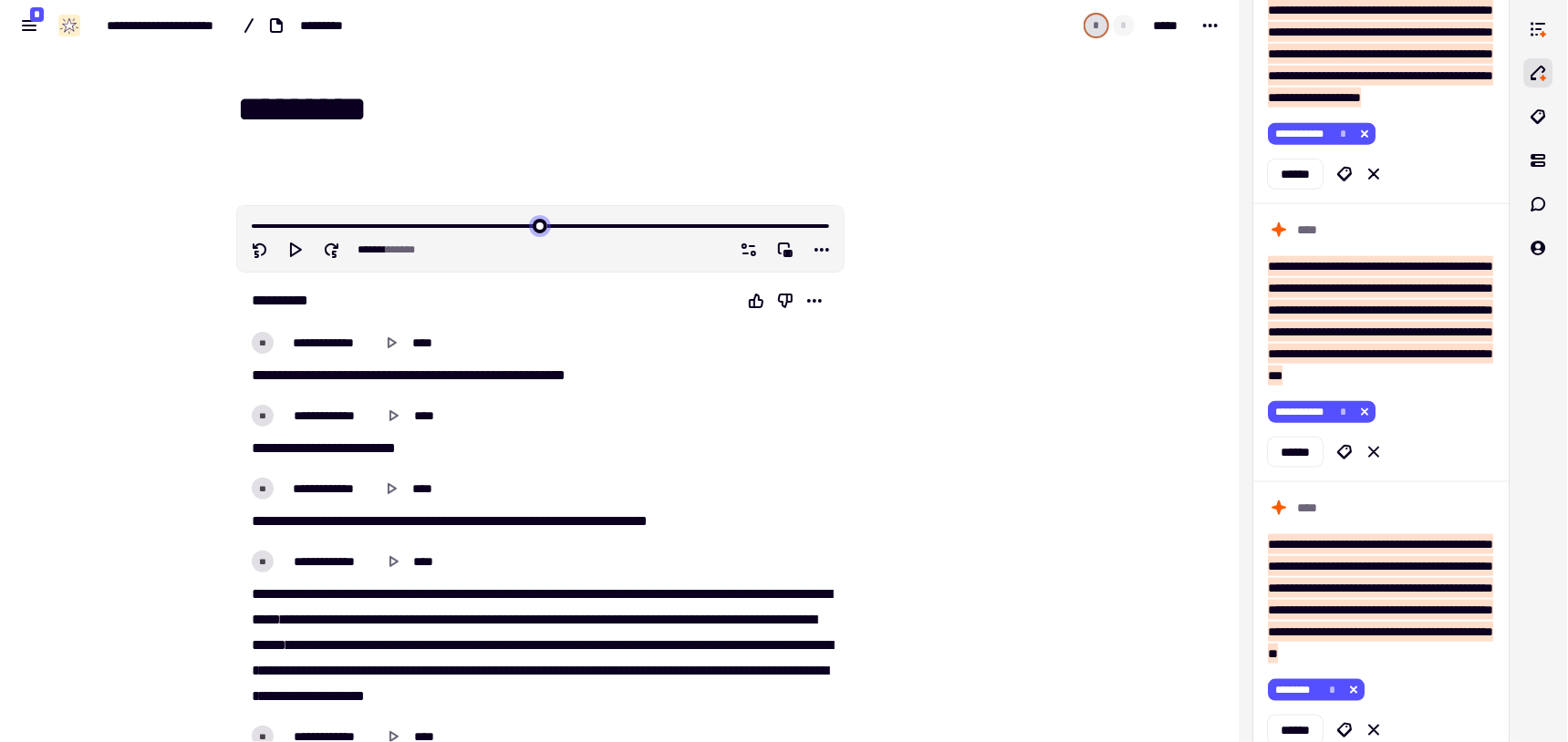 drag, startPoint x: 617, startPoint y: 217, endPoint x: 843, endPoint y: 215, distance: 226.00885 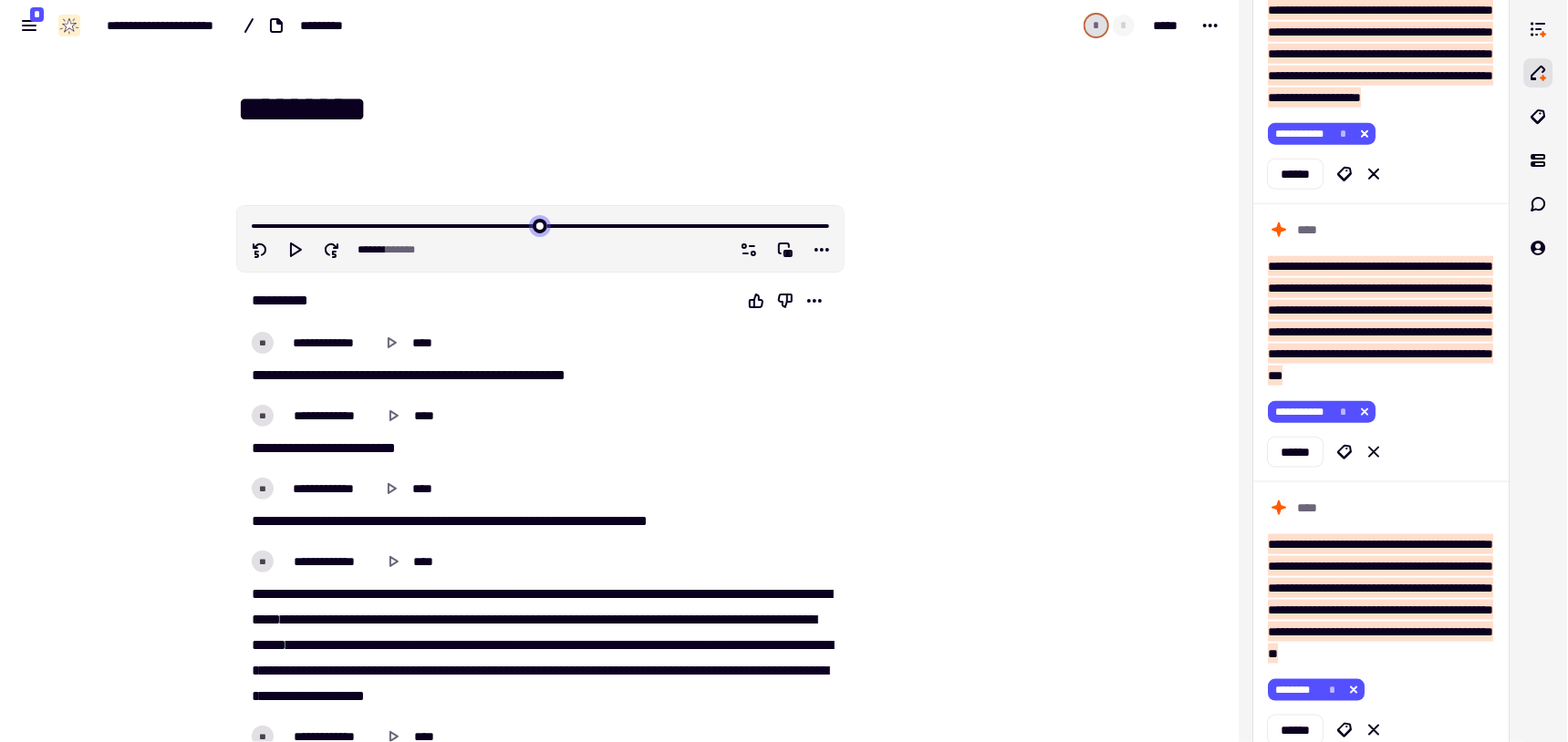 type on "******" 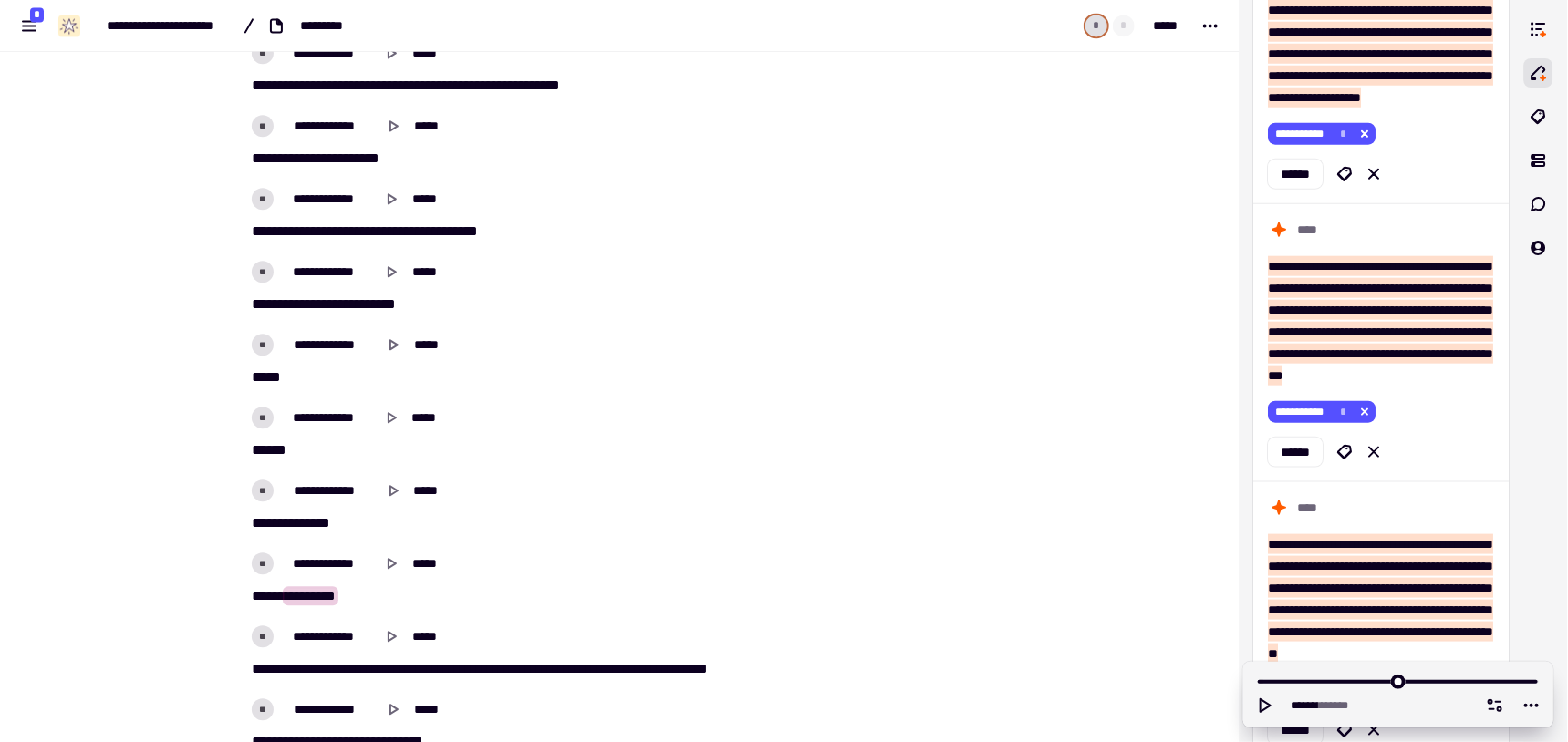 scroll, scrollTop: 9175, scrollLeft: 0, axis: vertical 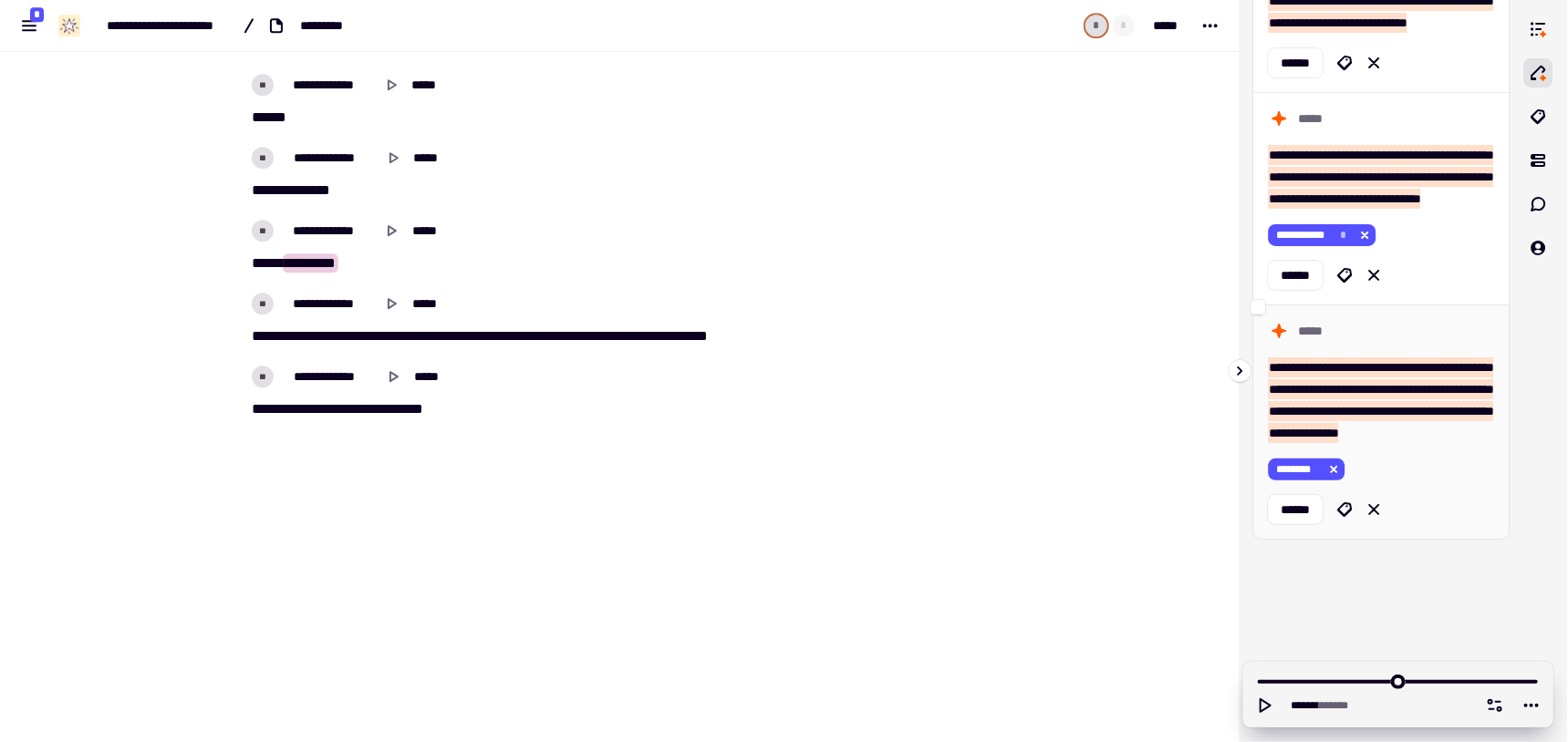 click on "**********" at bounding box center (1381, 400) 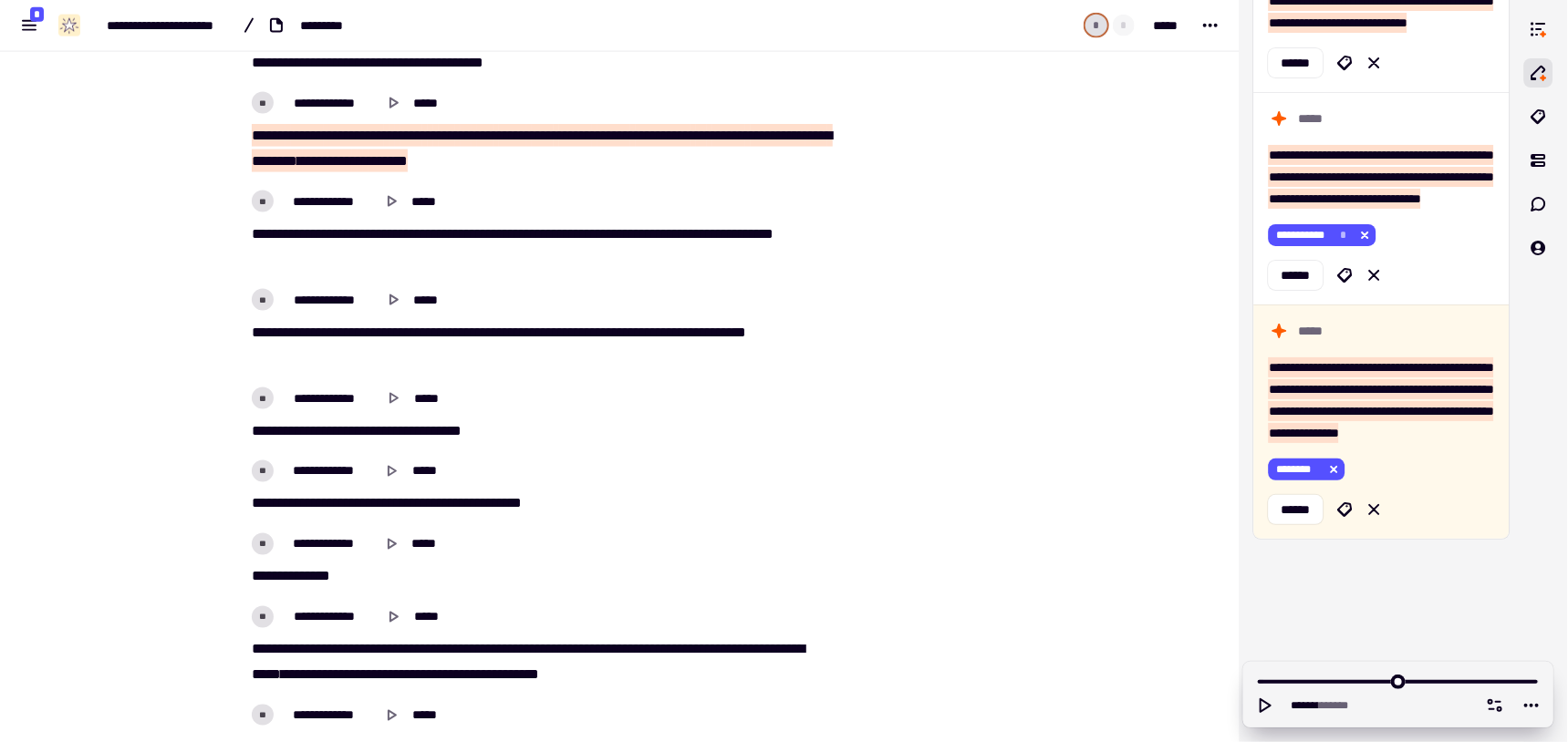 scroll, scrollTop: 7960, scrollLeft: 0, axis: vertical 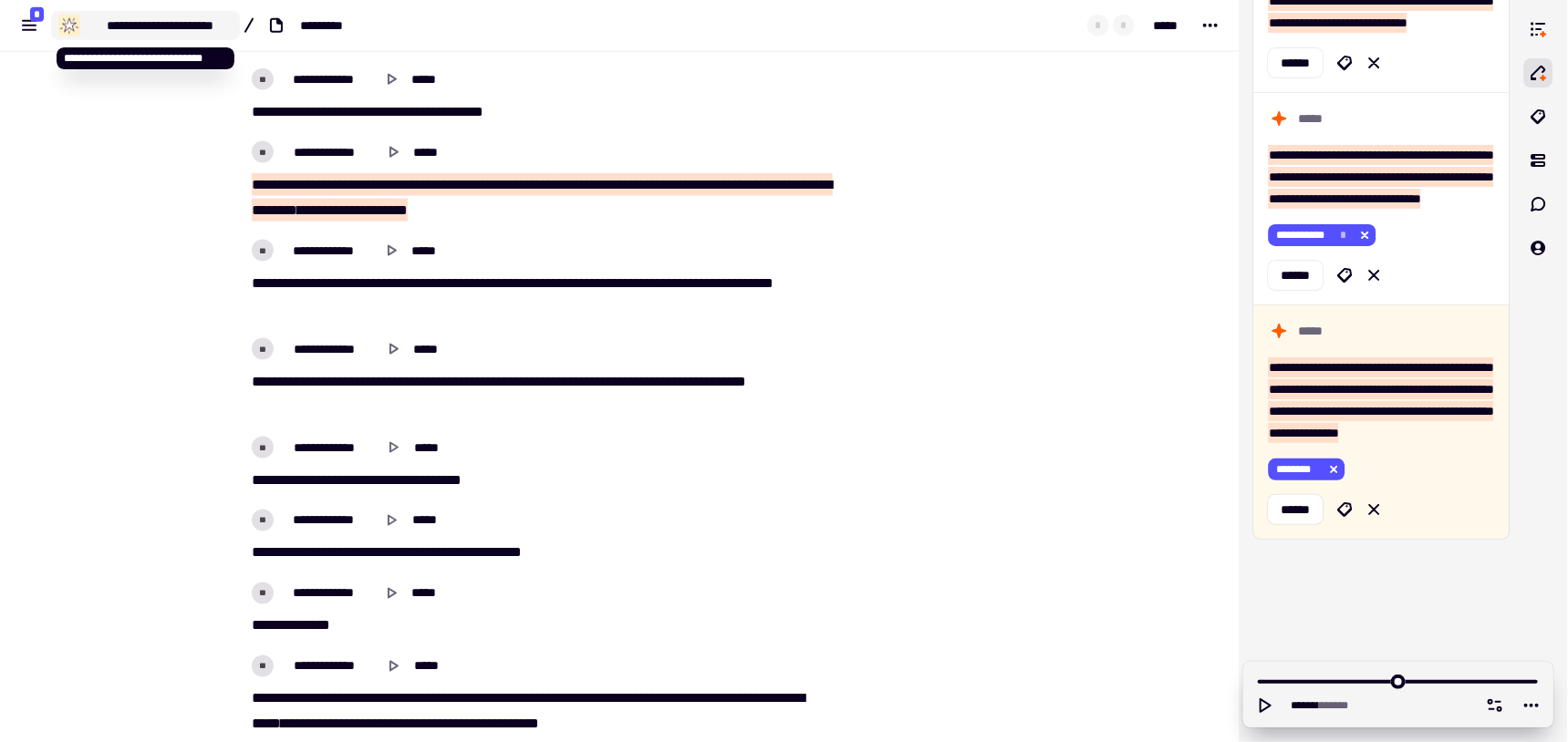 click on "**********" 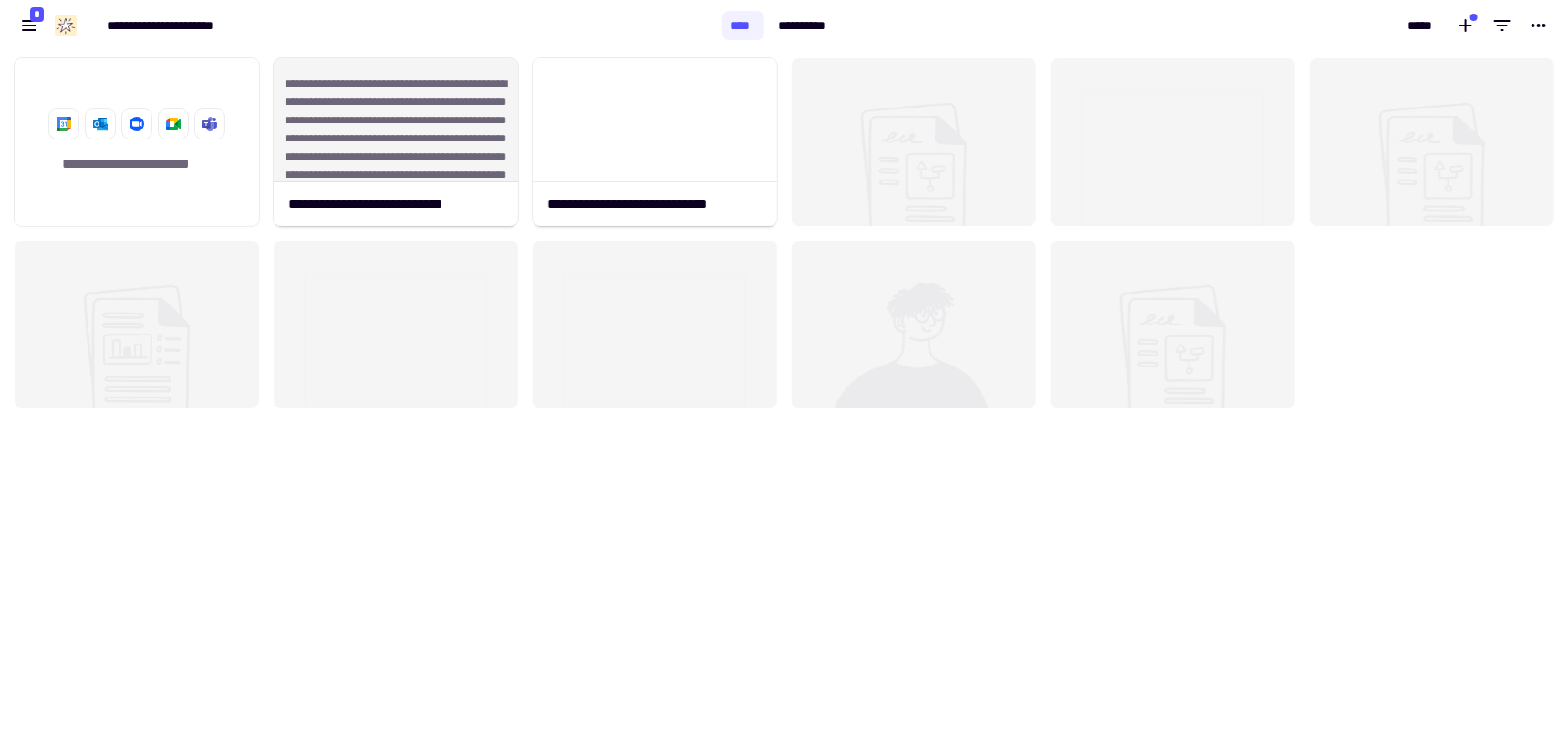 scroll, scrollTop: 14, scrollLeft: 14, axis: both 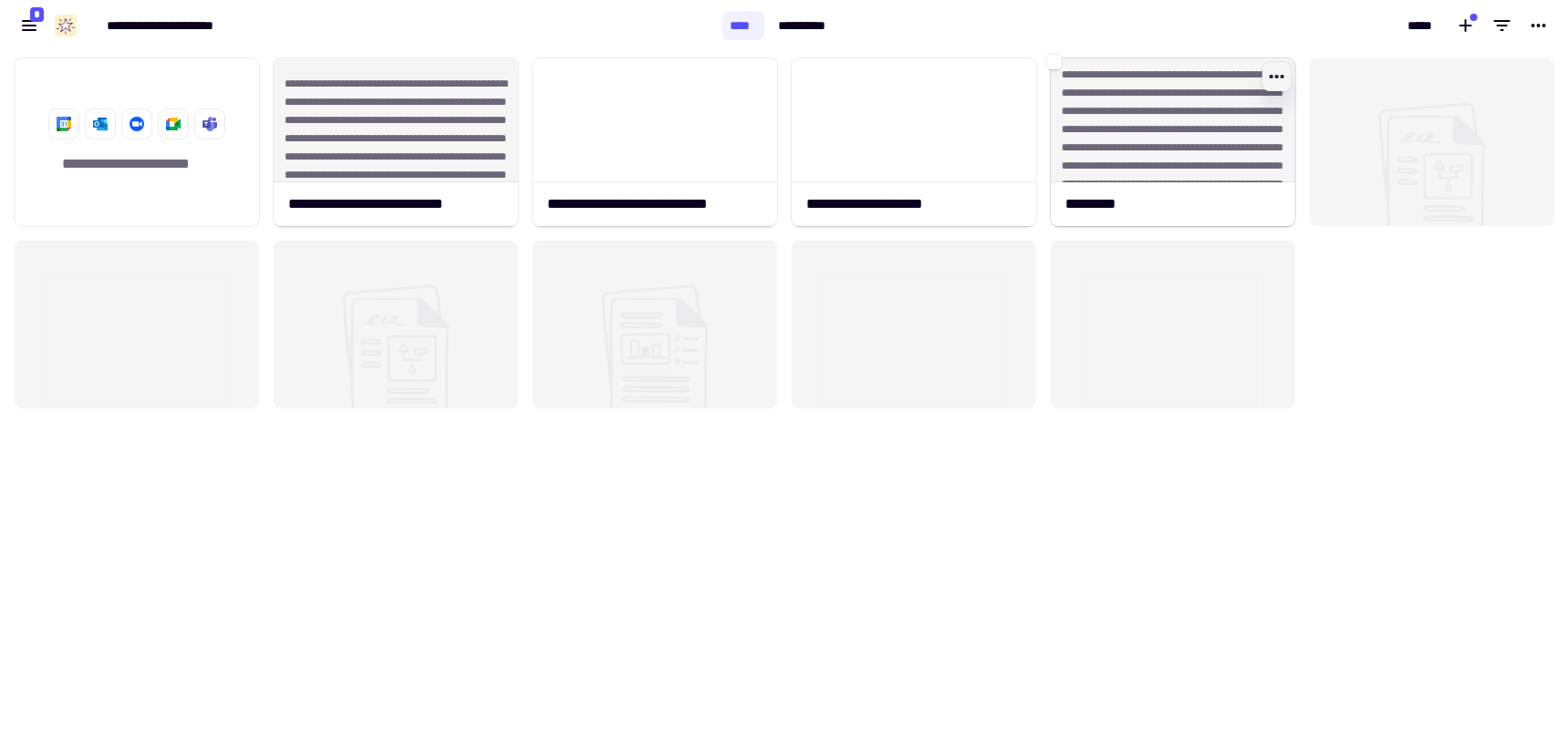 click 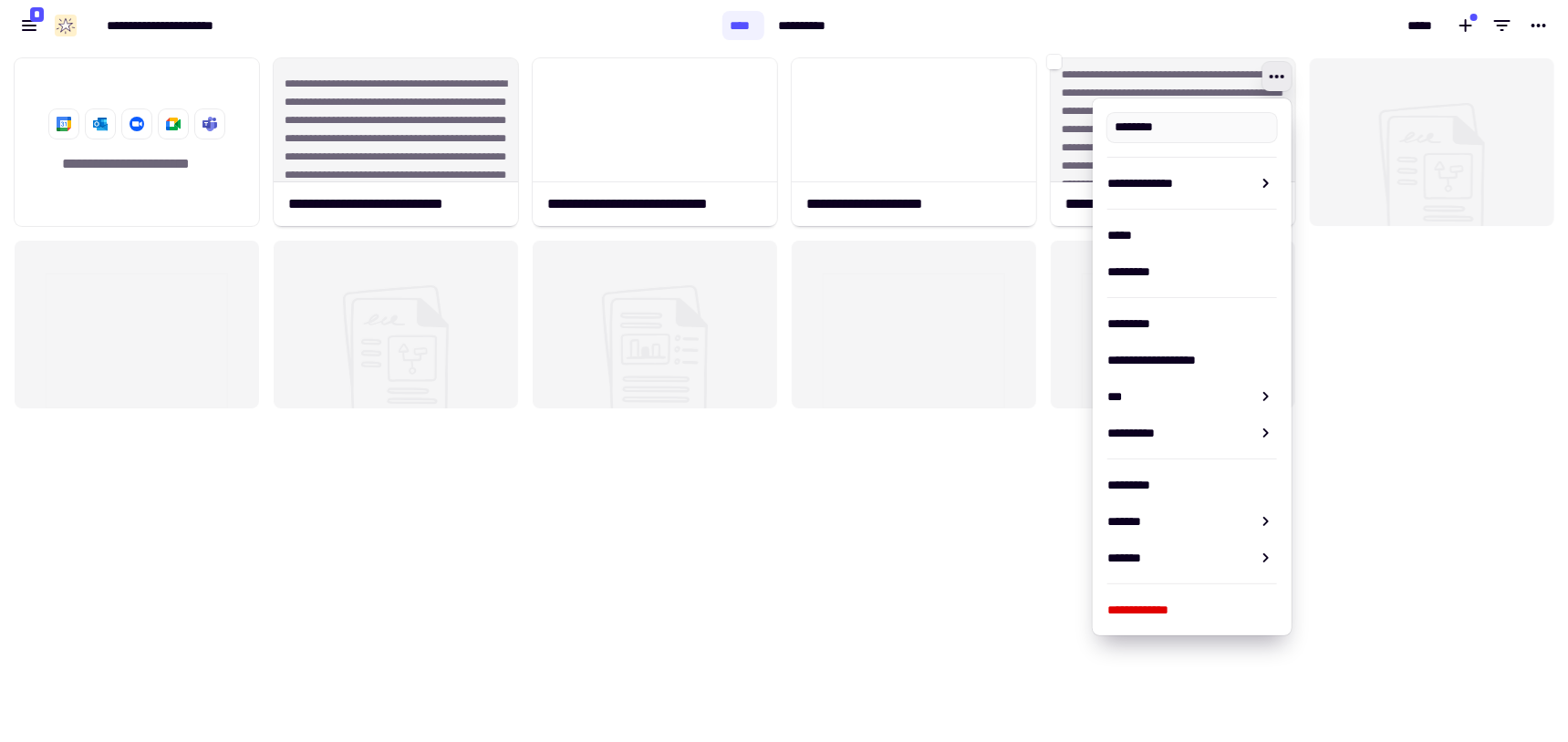type on "*********" 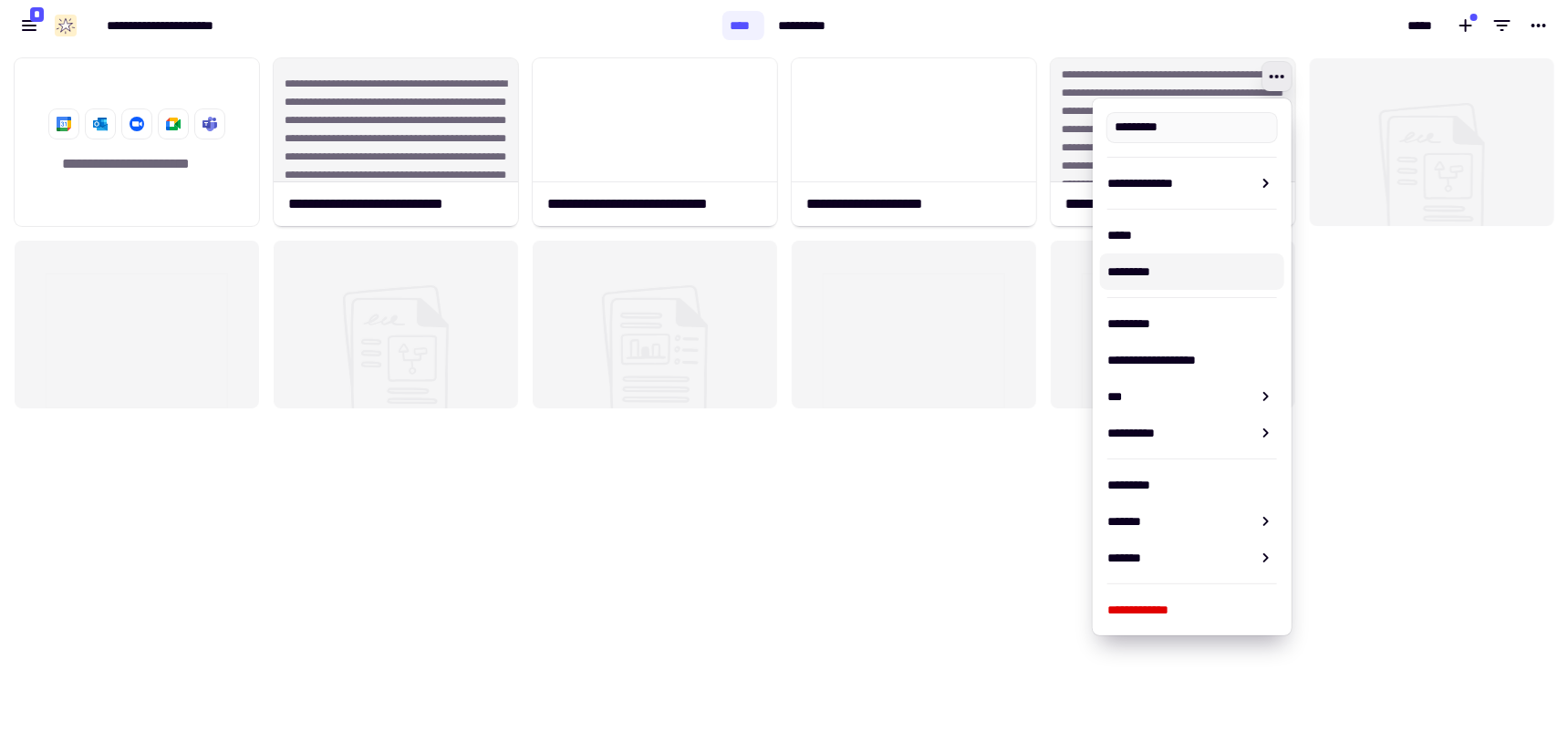 click on "**********" 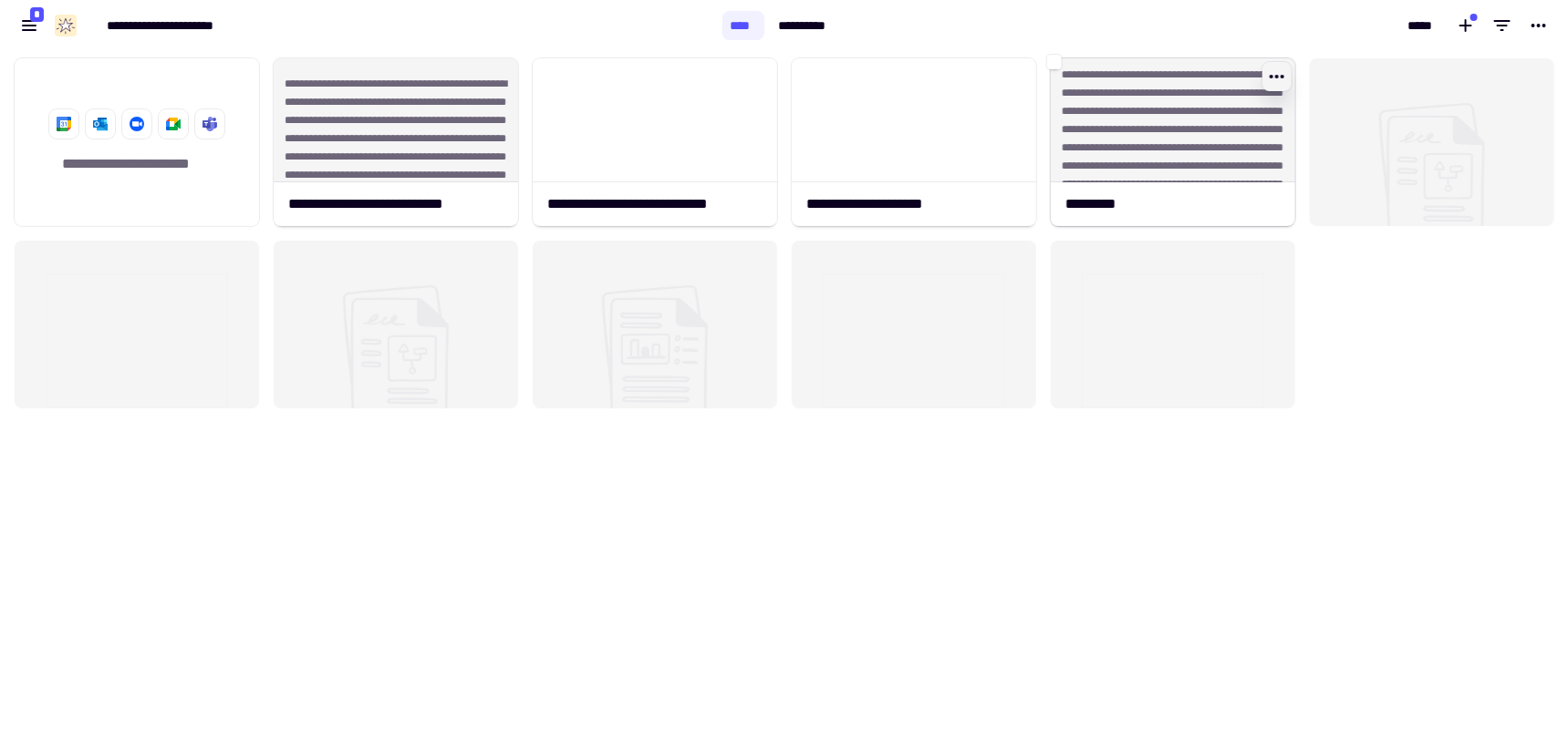 drag, startPoint x: 1206, startPoint y: 133, endPoint x: 1279, endPoint y: 67, distance: 98.4124 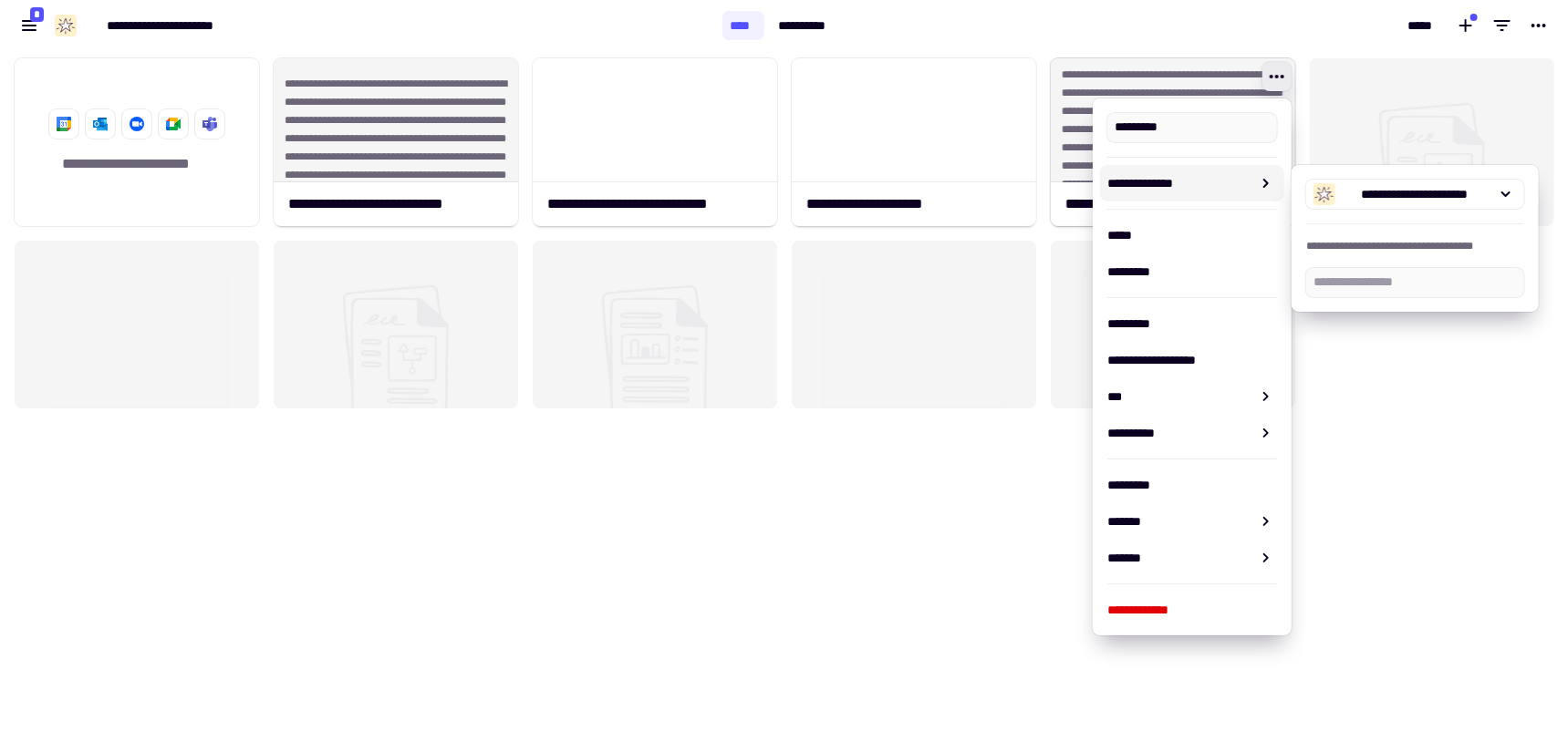 click on "**********" 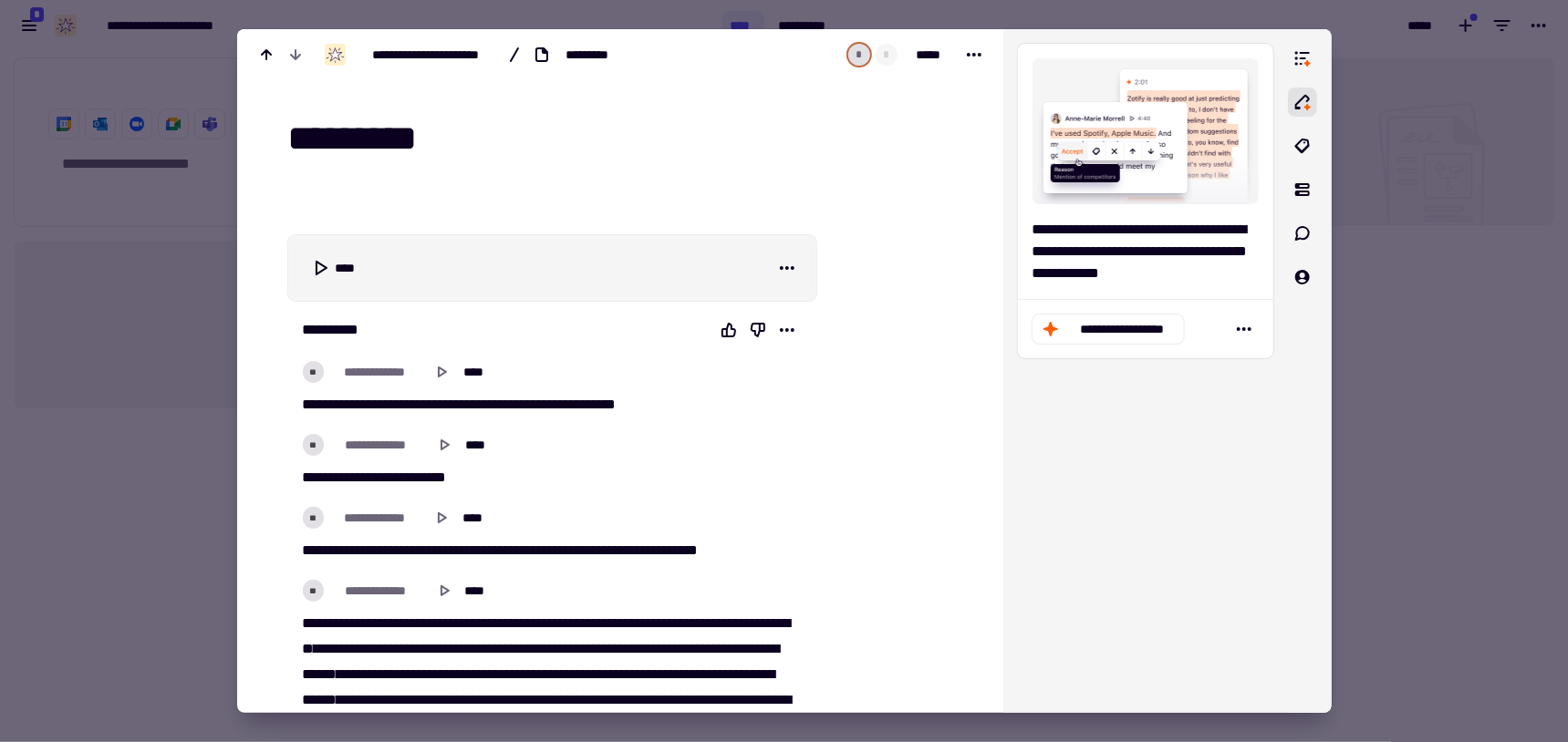click on "*********" at bounding box center [615, 139] 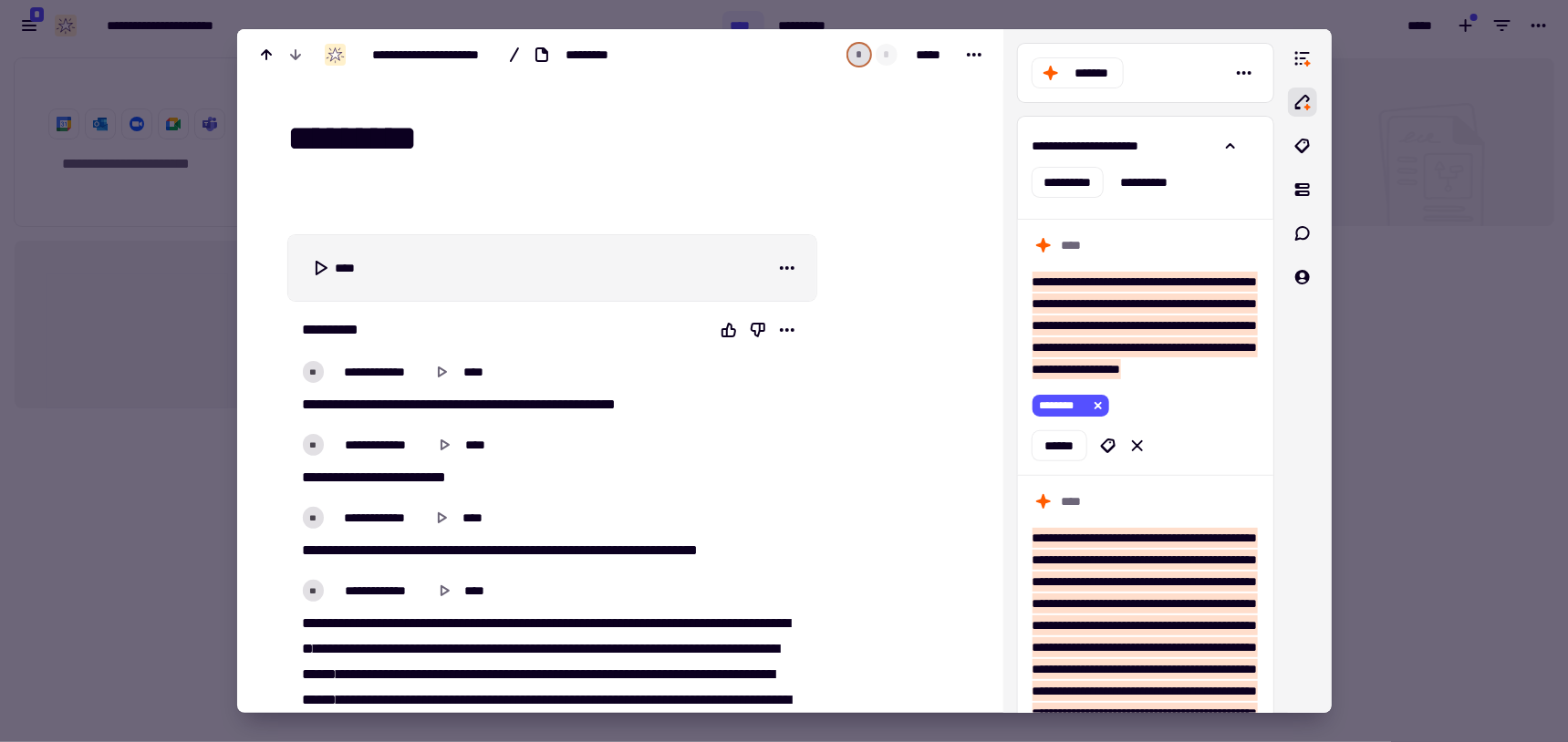 drag, startPoint x: 461, startPoint y: 142, endPoint x: 206, endPoint y: 137, distance: 255.049 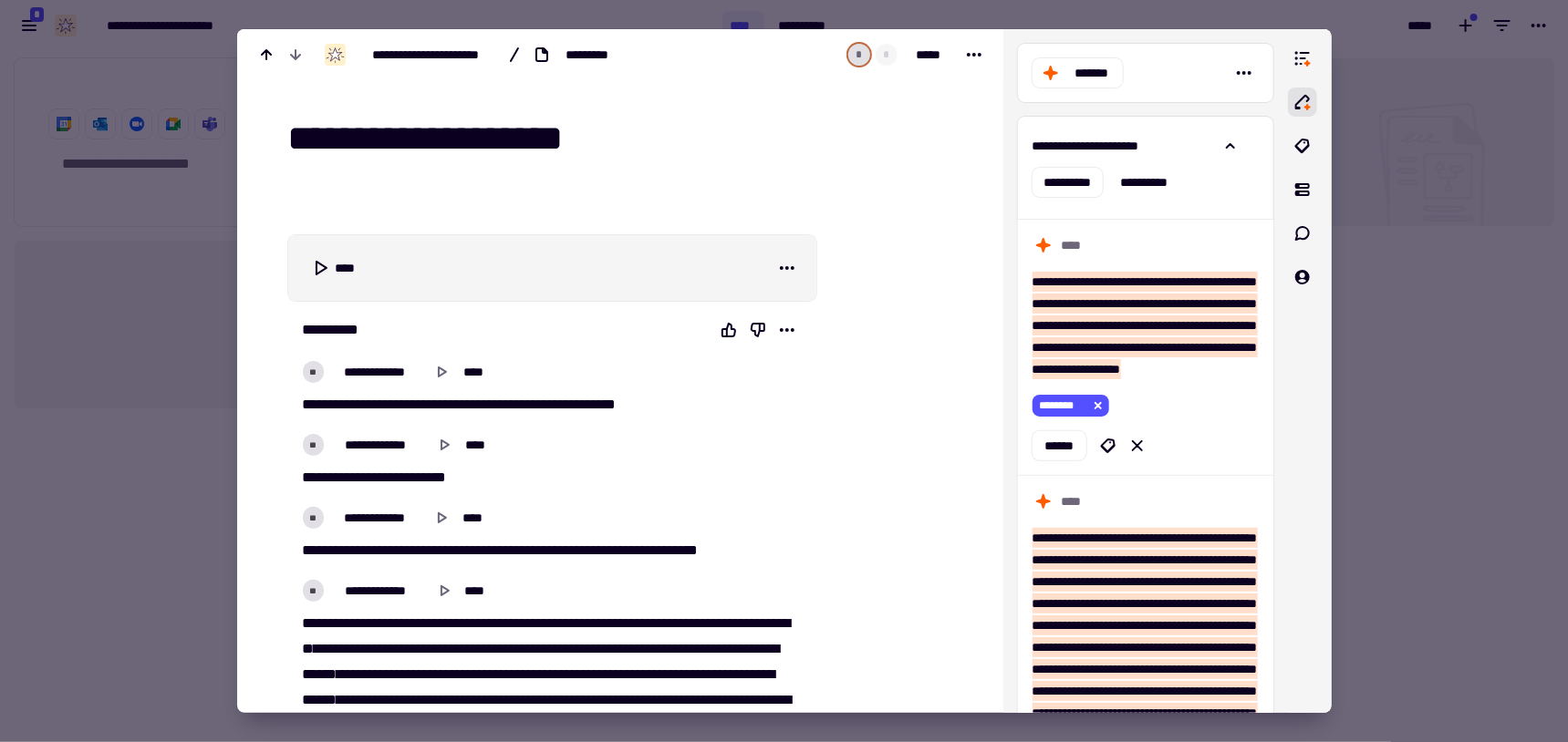 type on "**********" 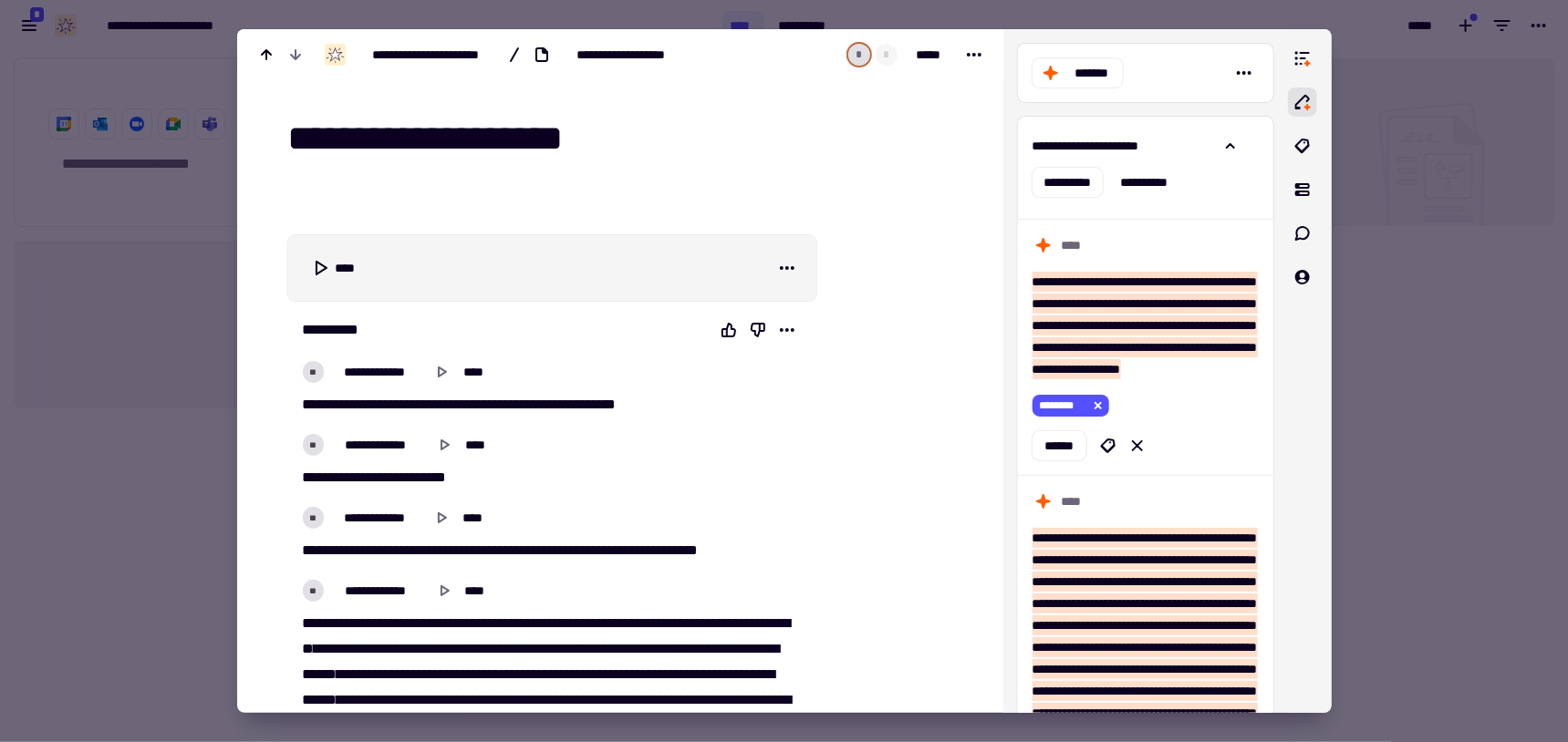 click at bounding box center [784, 371] 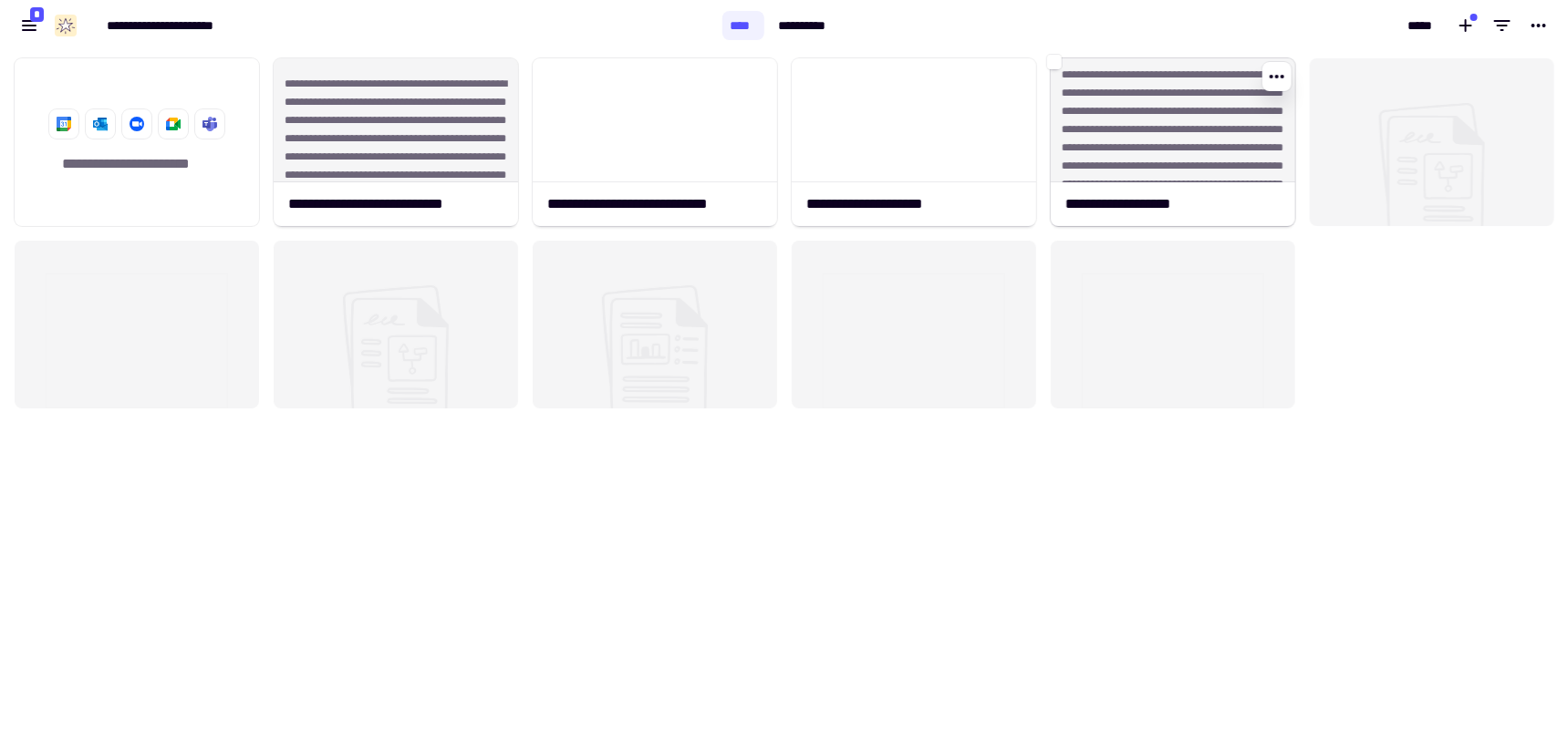drag, startPoint x: 1186, startPoint y: 192, endPoint x: 1154, endPoint y: 112, distance: 86.1626 